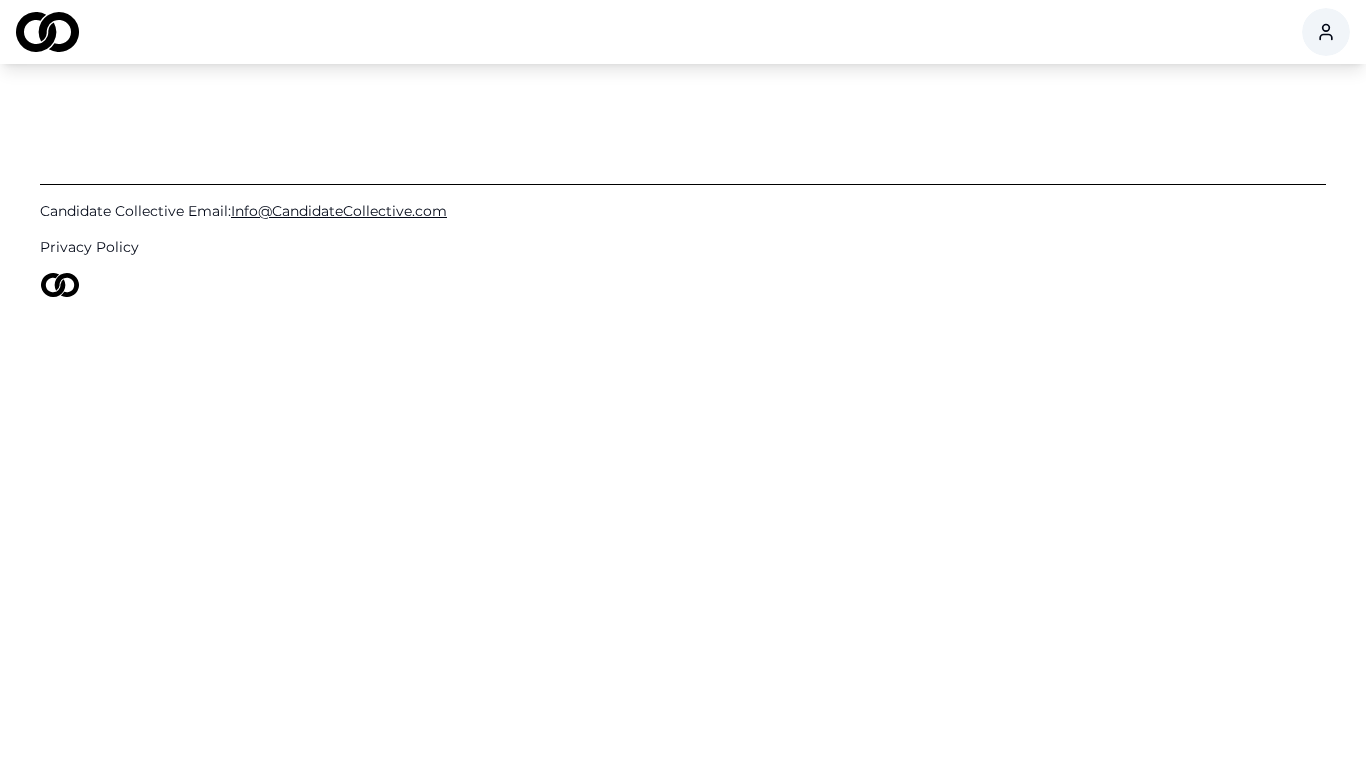 scroll, scrollTop: 0, scrollLeft: 0, axis: both 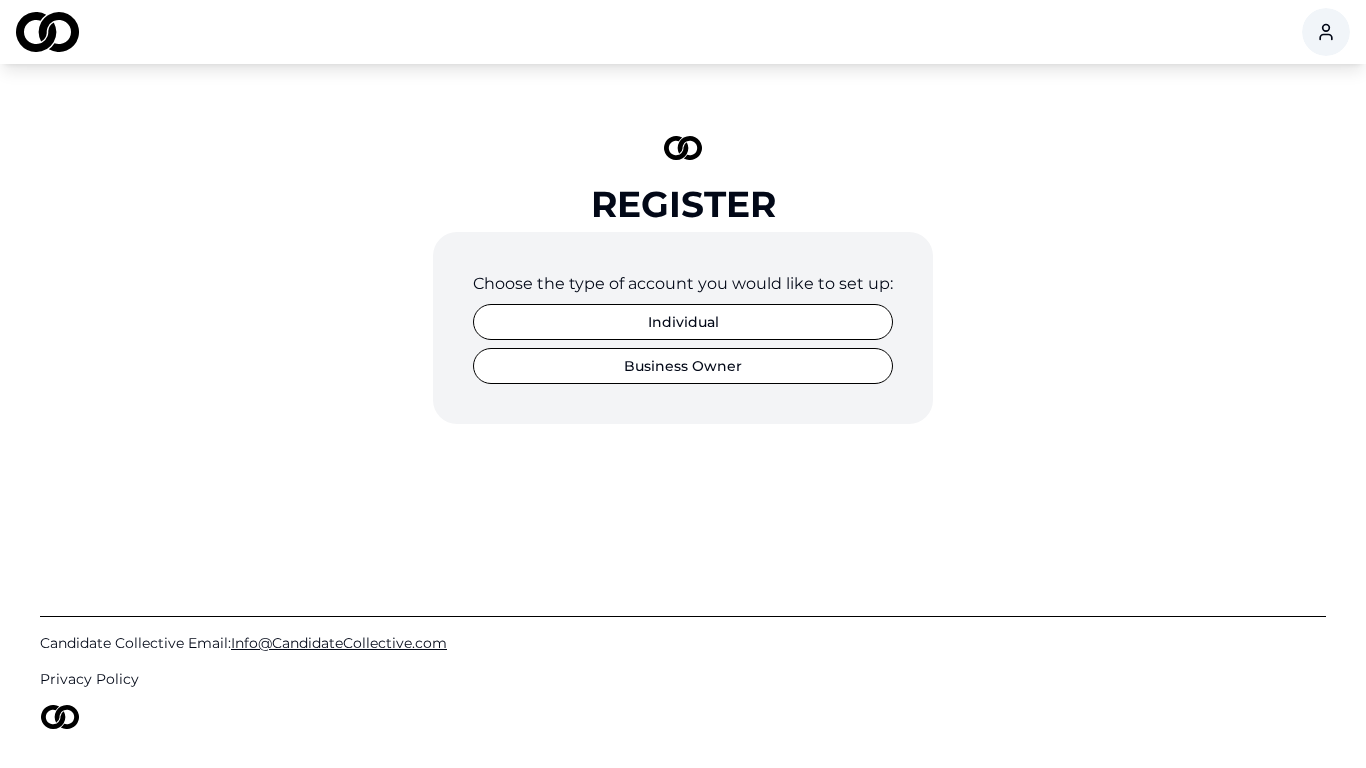 click on "Individual" at bounding box center (683, 322) 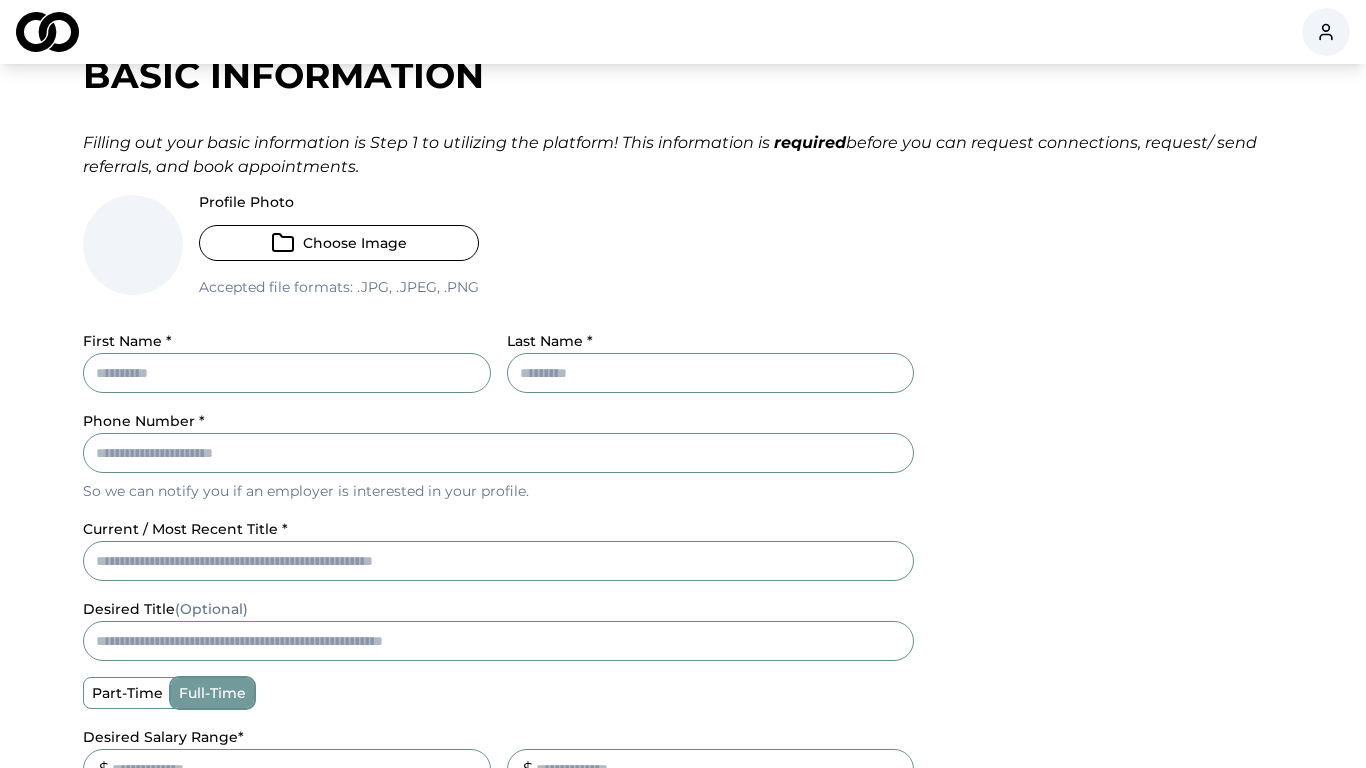 scroll, scrollTop: 58, scrollLeft: 0, axis: vertical 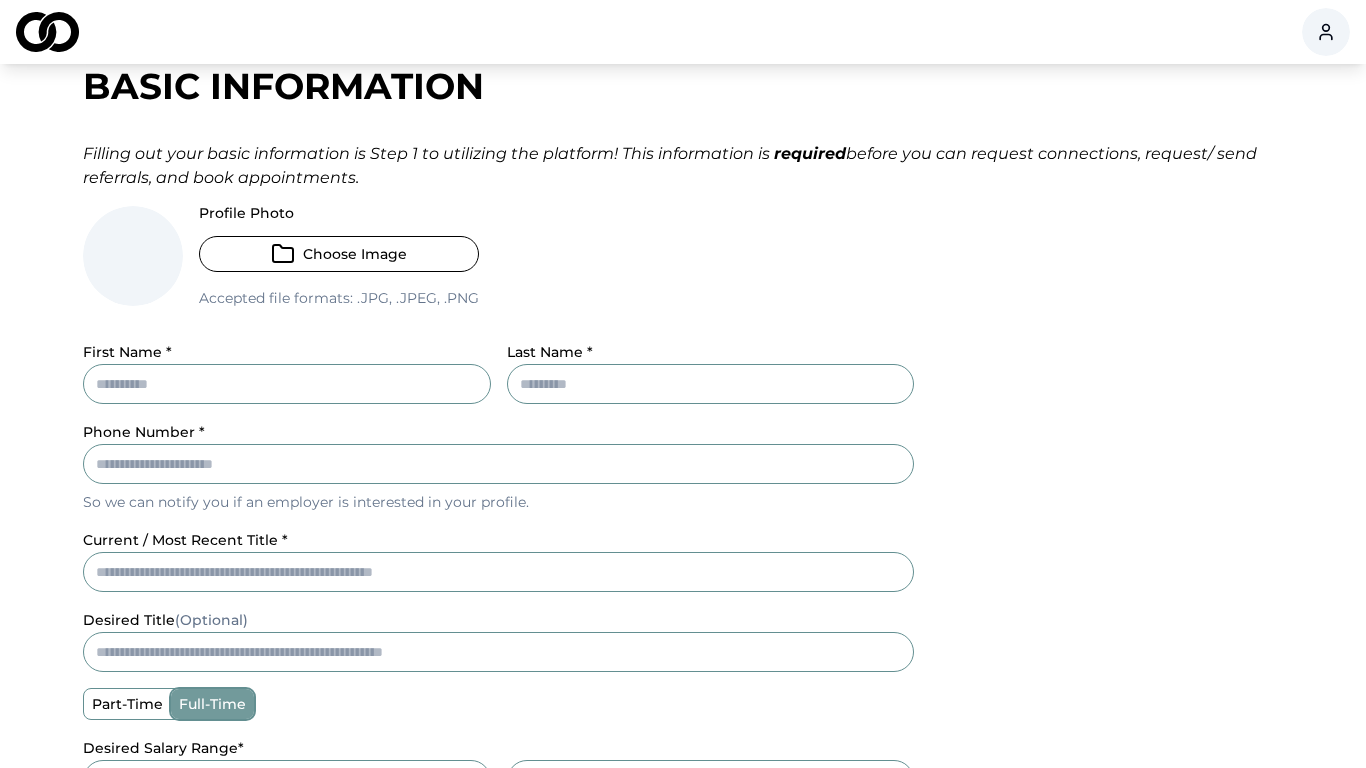 click on "Choose Image" at bounding box center (339, 254) 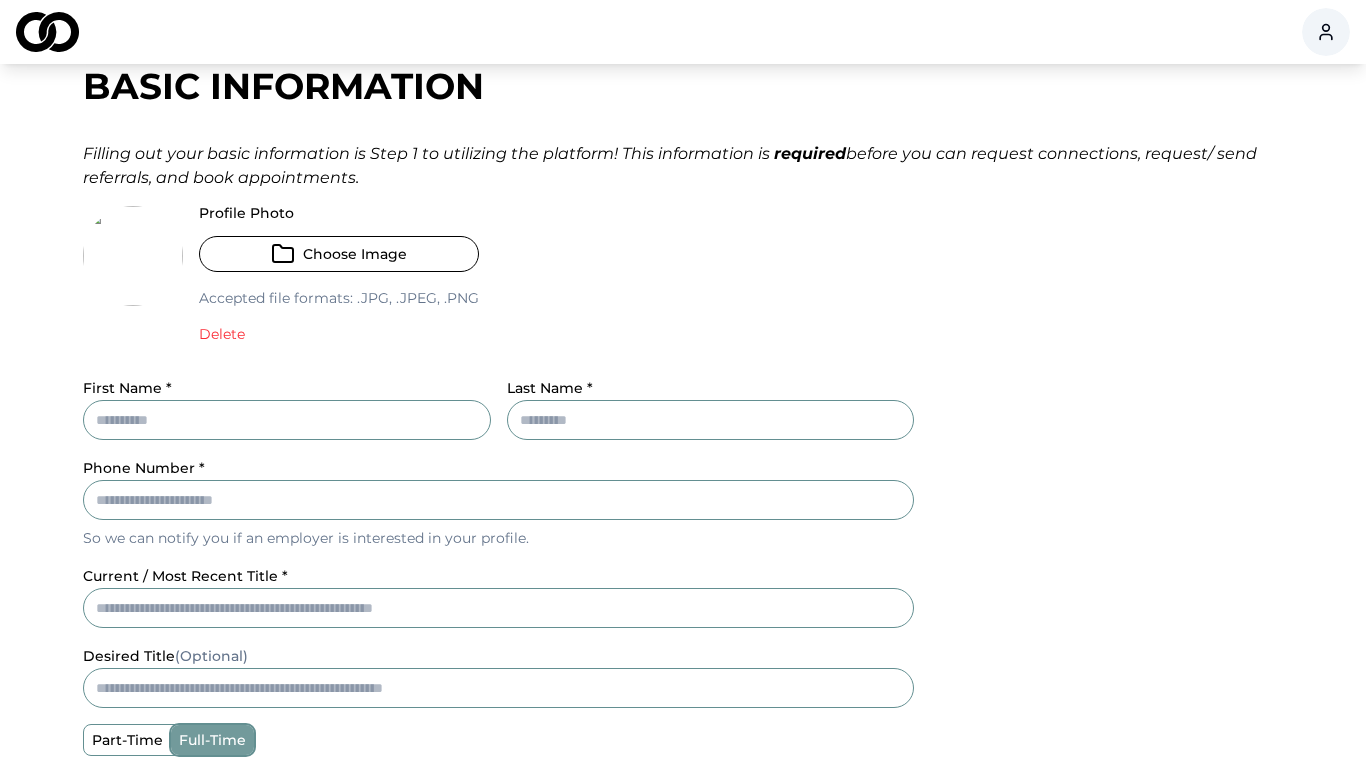 click on "First Name *" at bounding box center (287, 420) 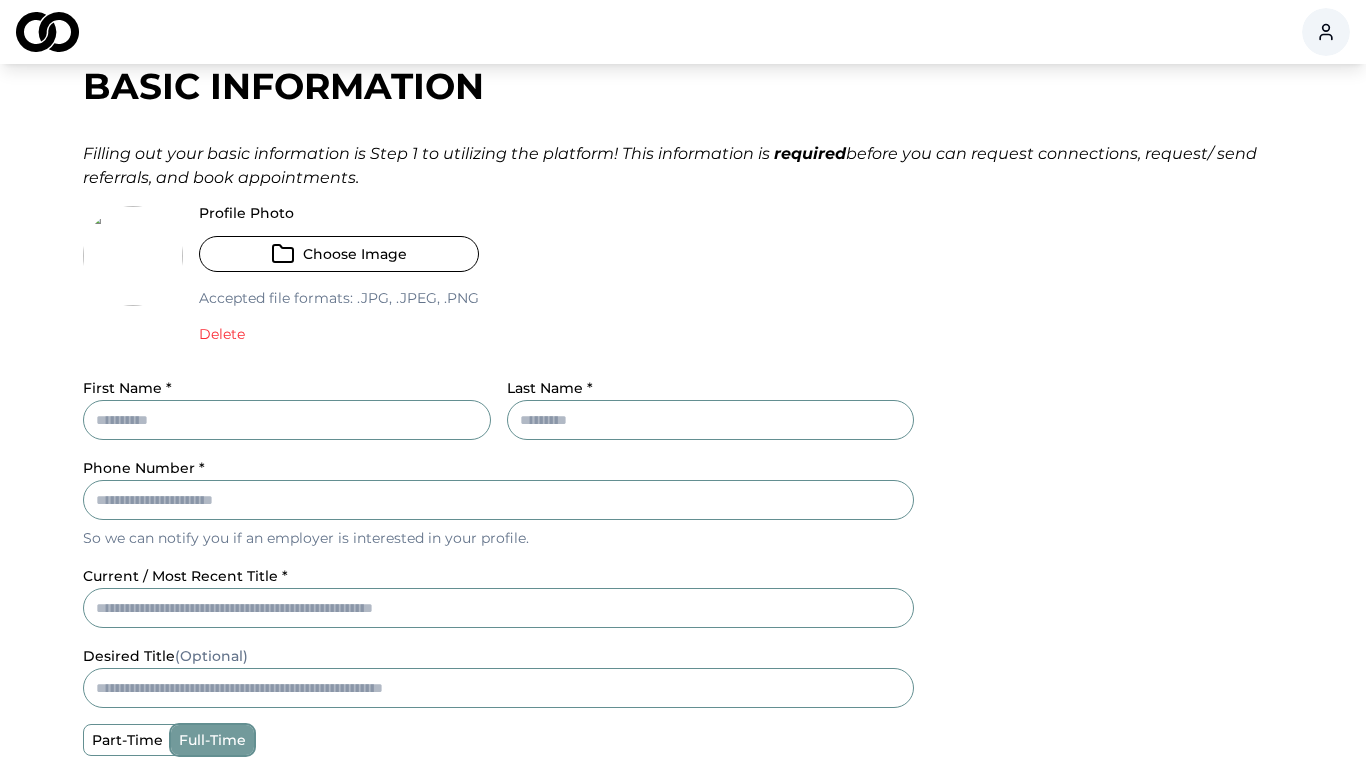 type on "*******" 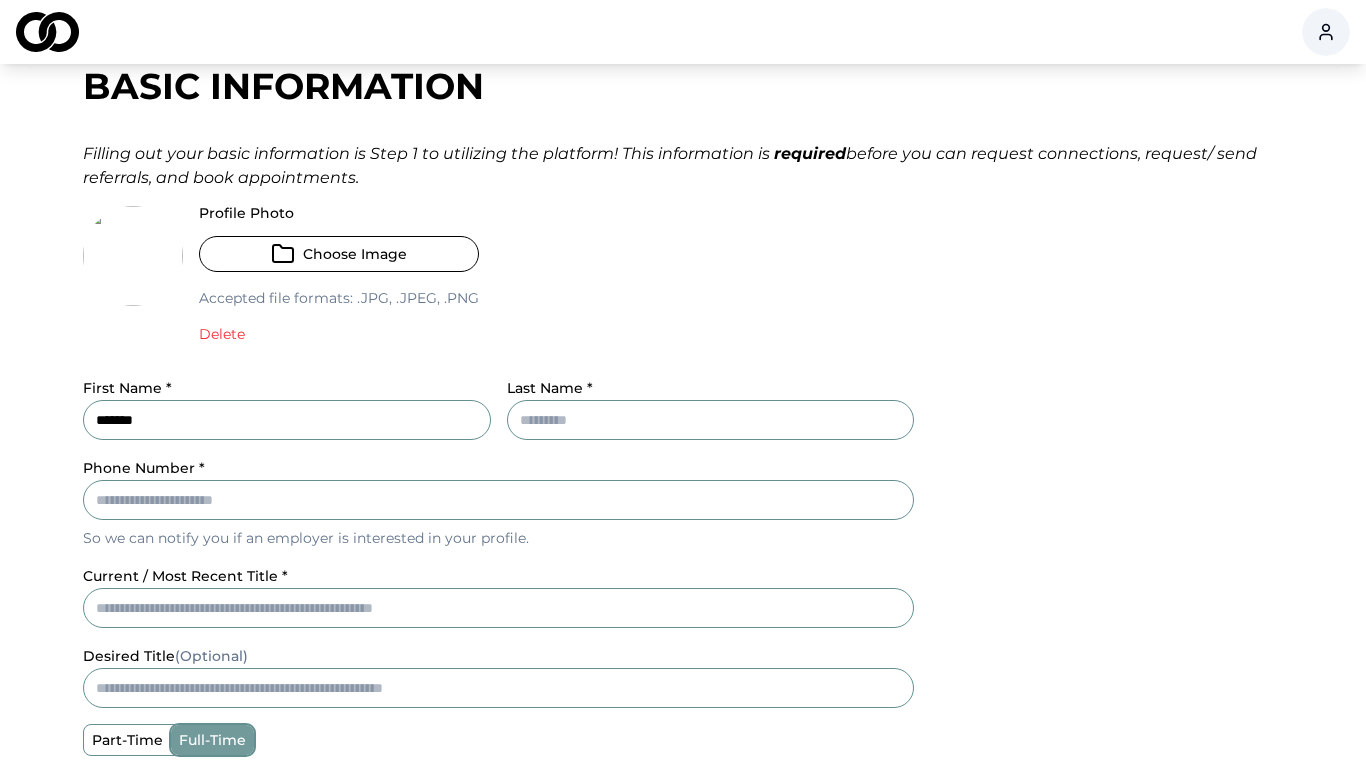 type on "****" 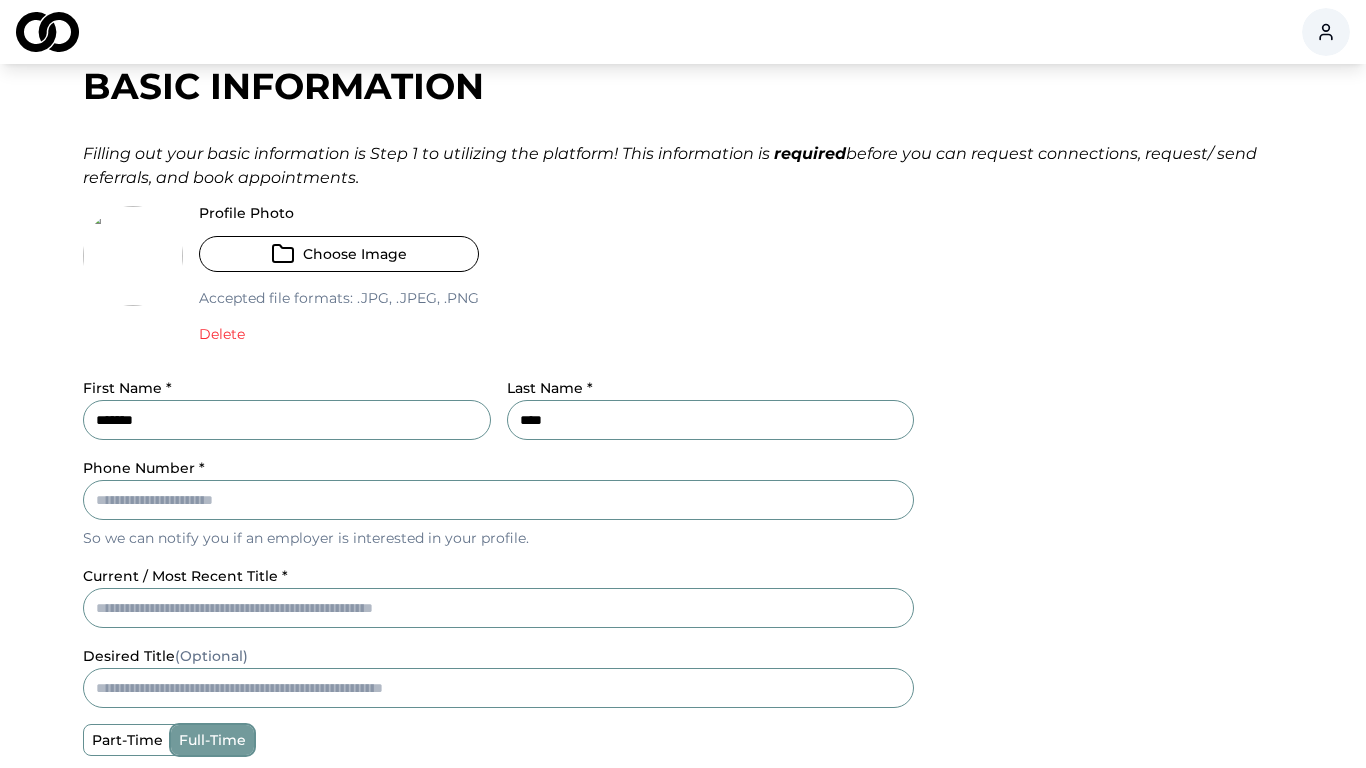type on "**********" 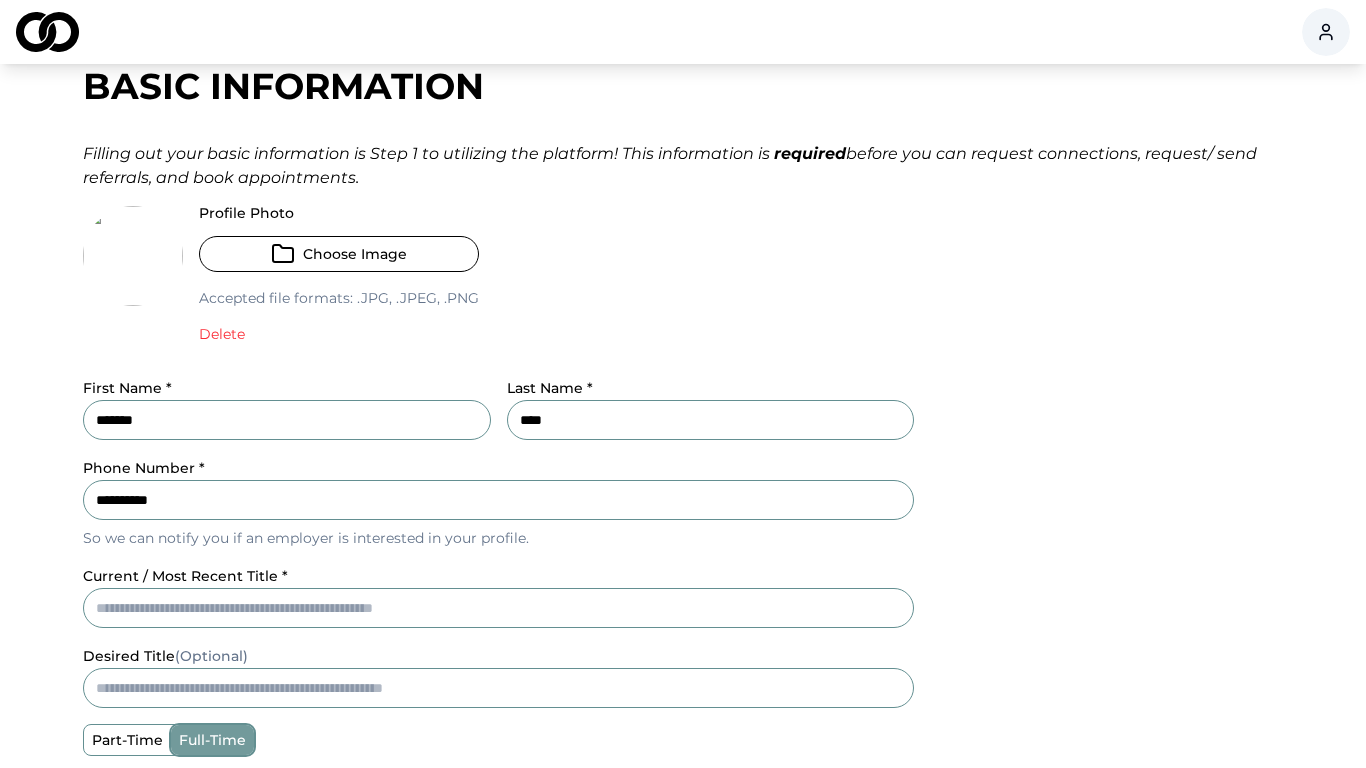 type on "**********" 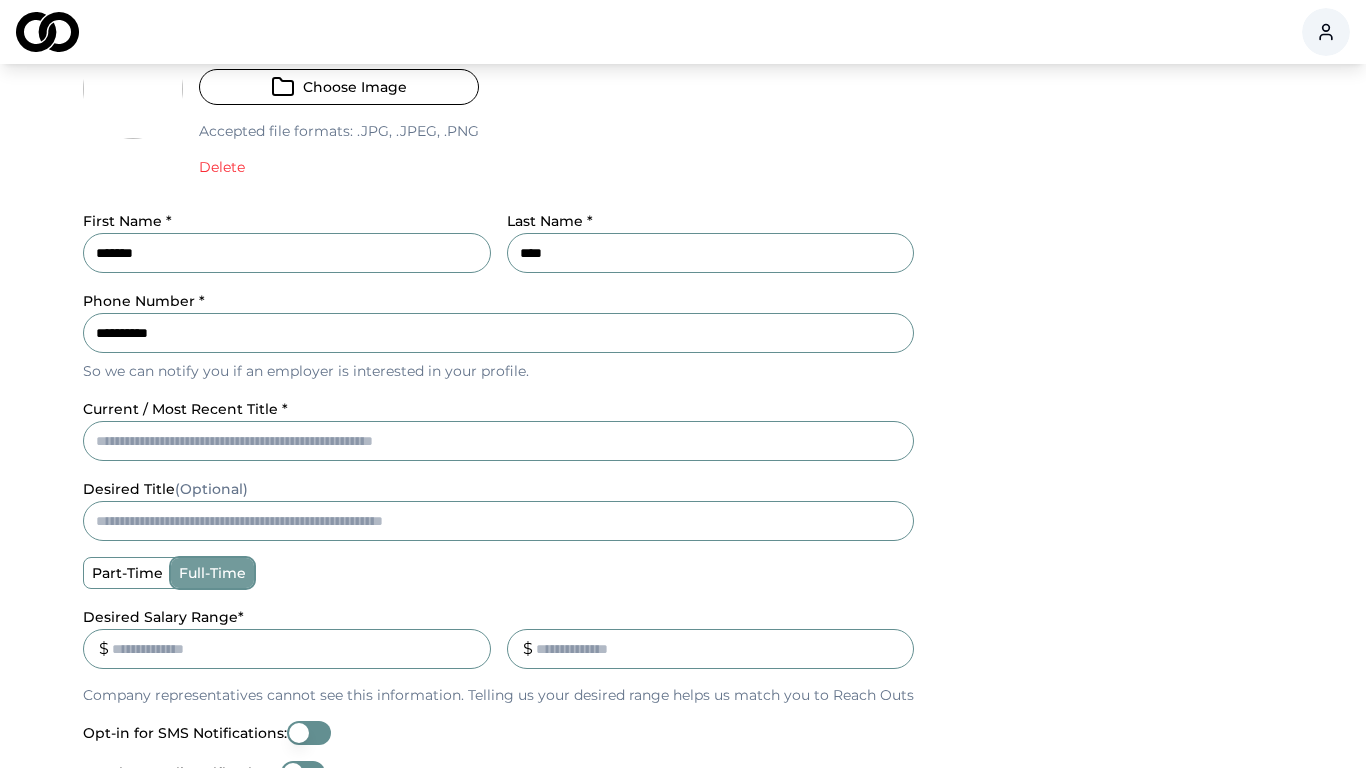 scroll, scrollTop: 230, scrollLeft: 0, axis: vertical 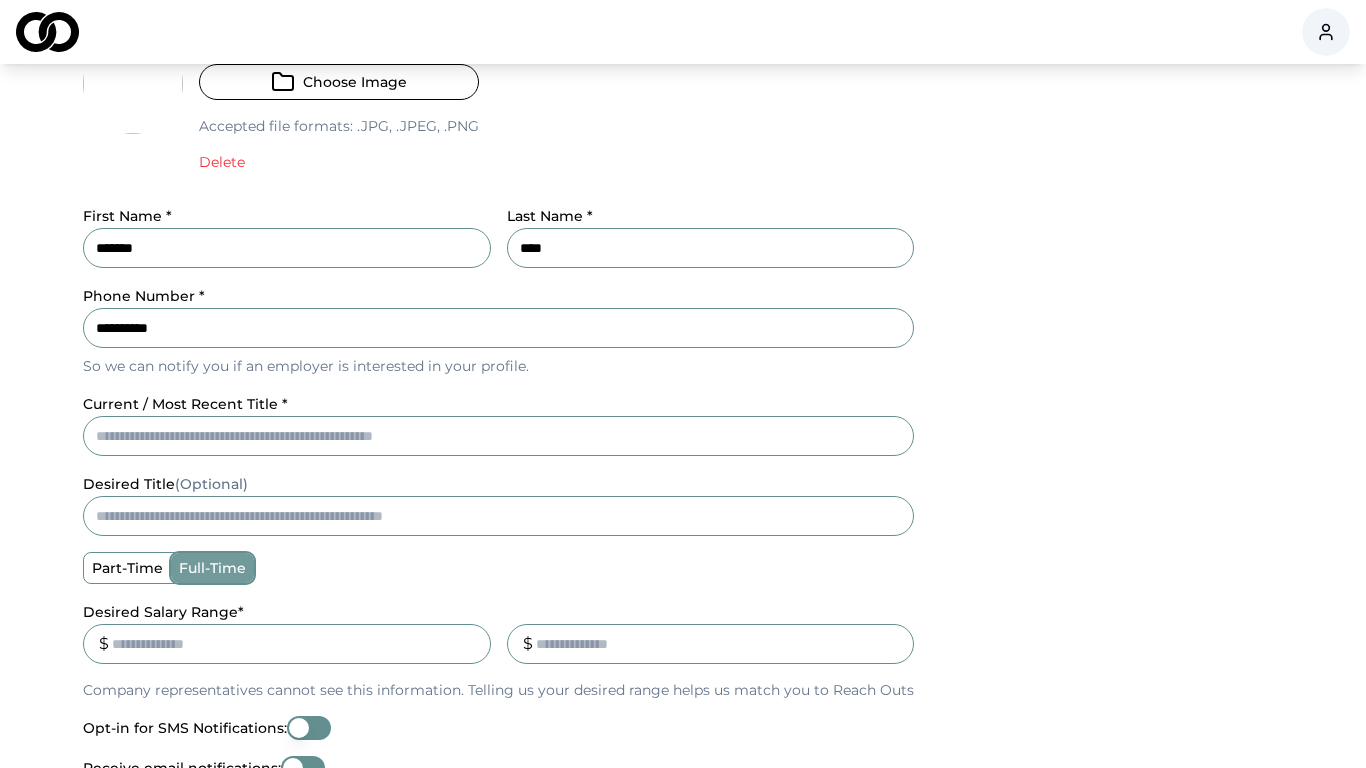click on "current / most recent title *" at bounding box center (498, 436) 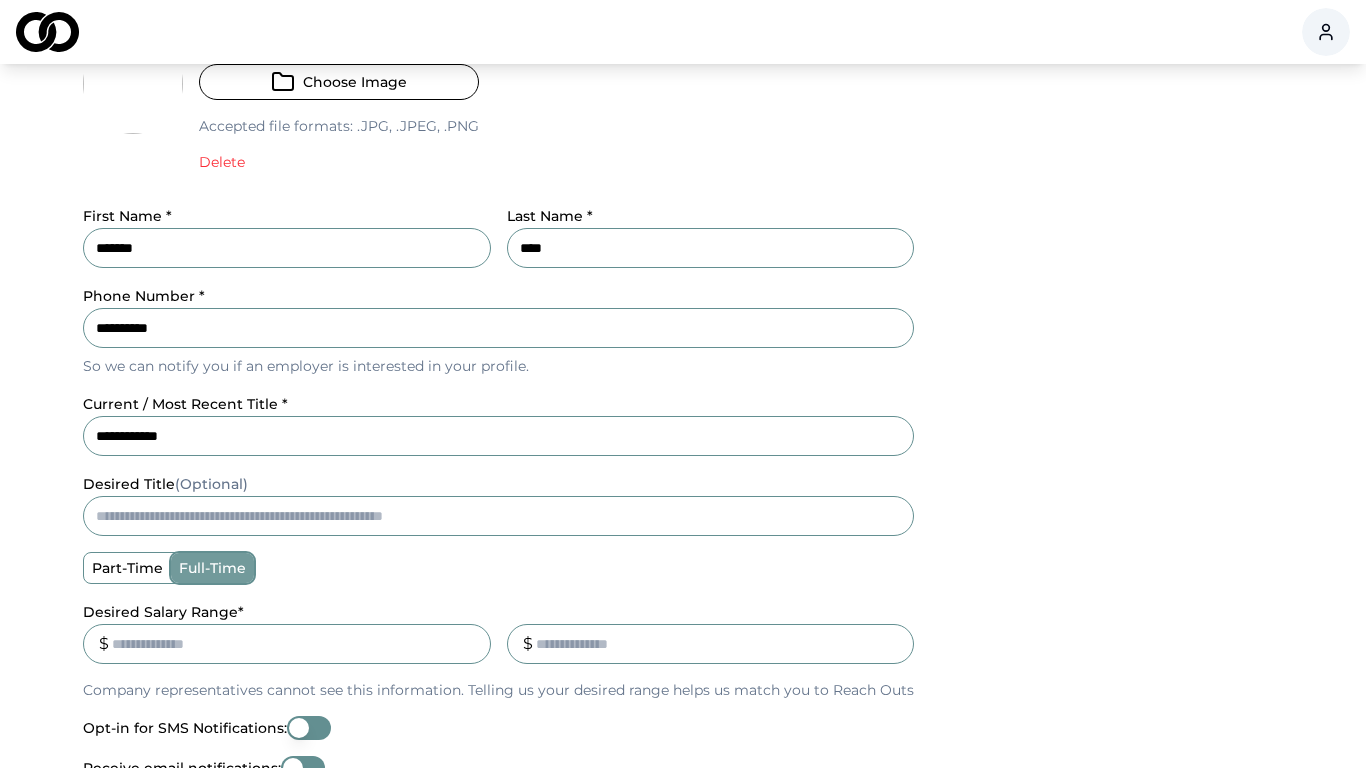 type on "**********" 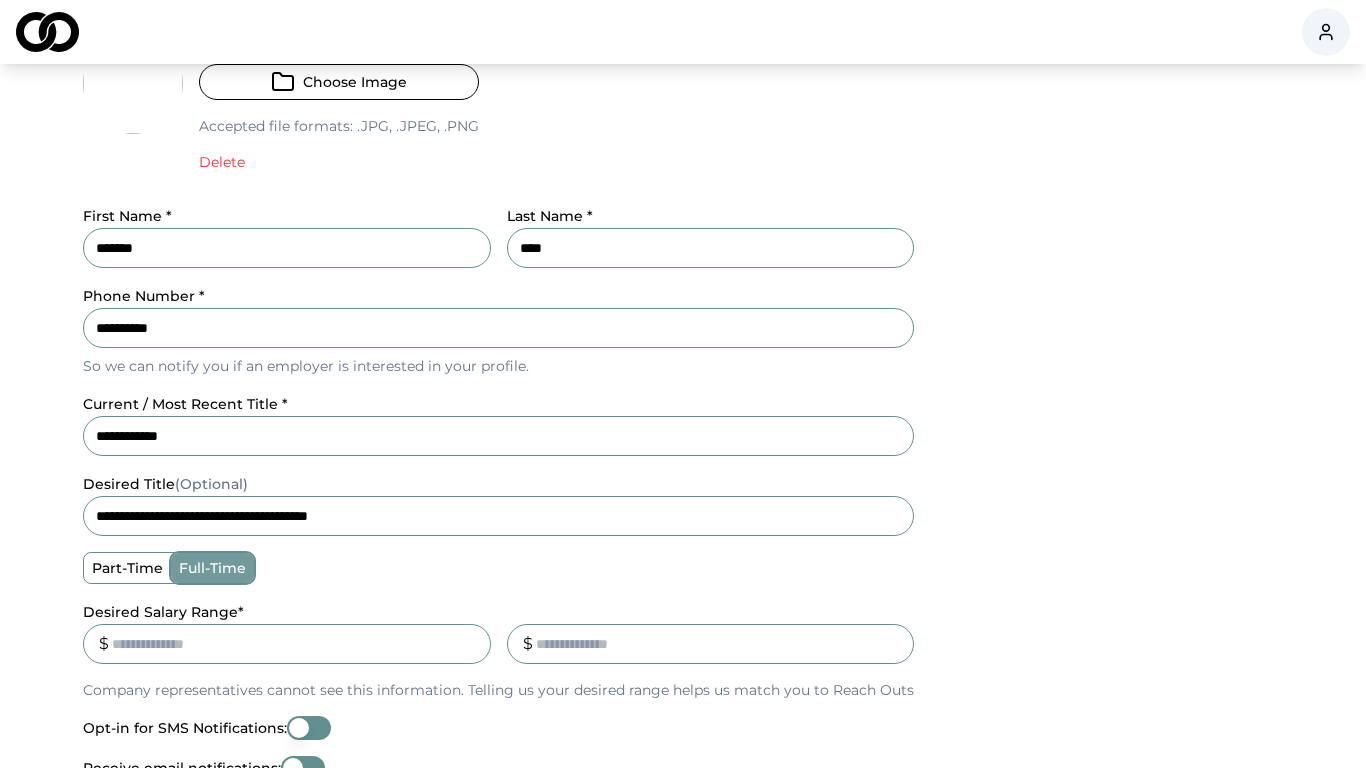 type on "**********" 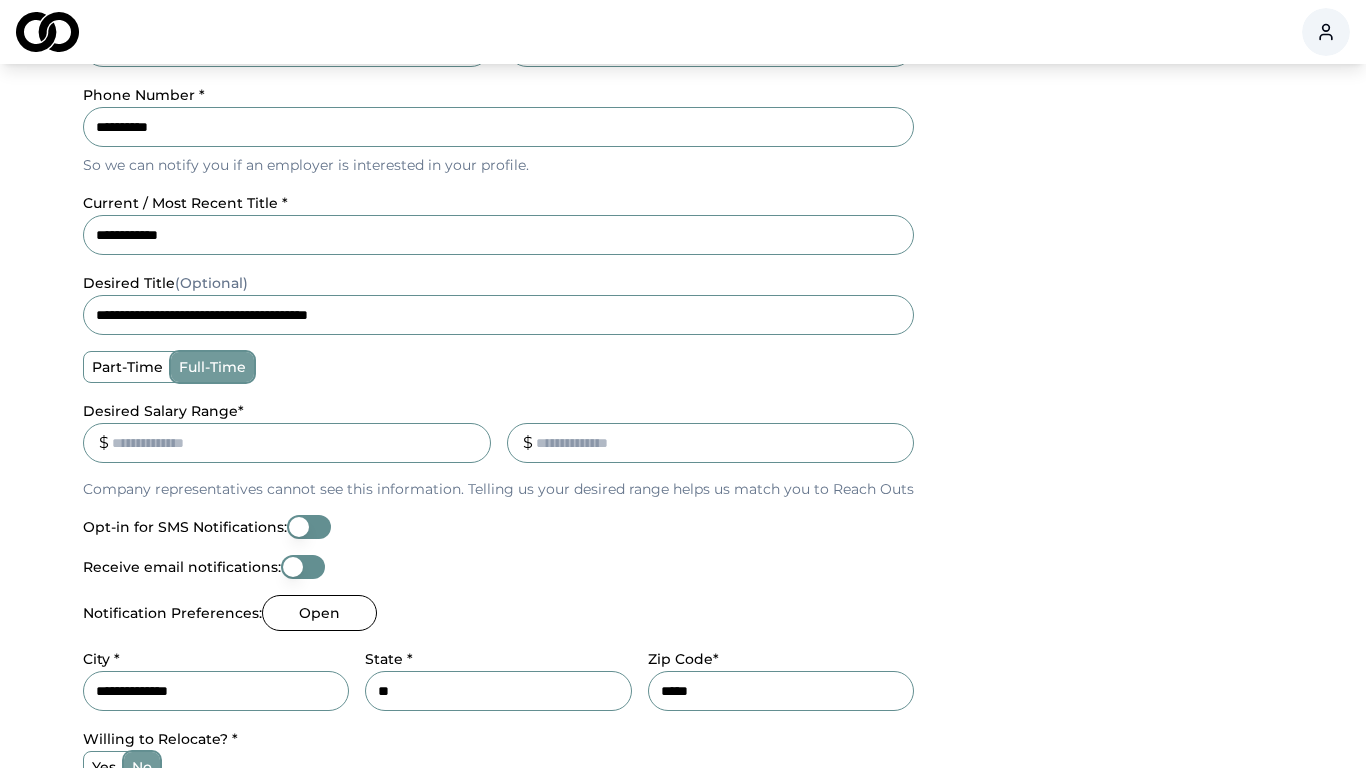 scroll, scrollTop: 433, scrollLeft: 0, axis: vertical 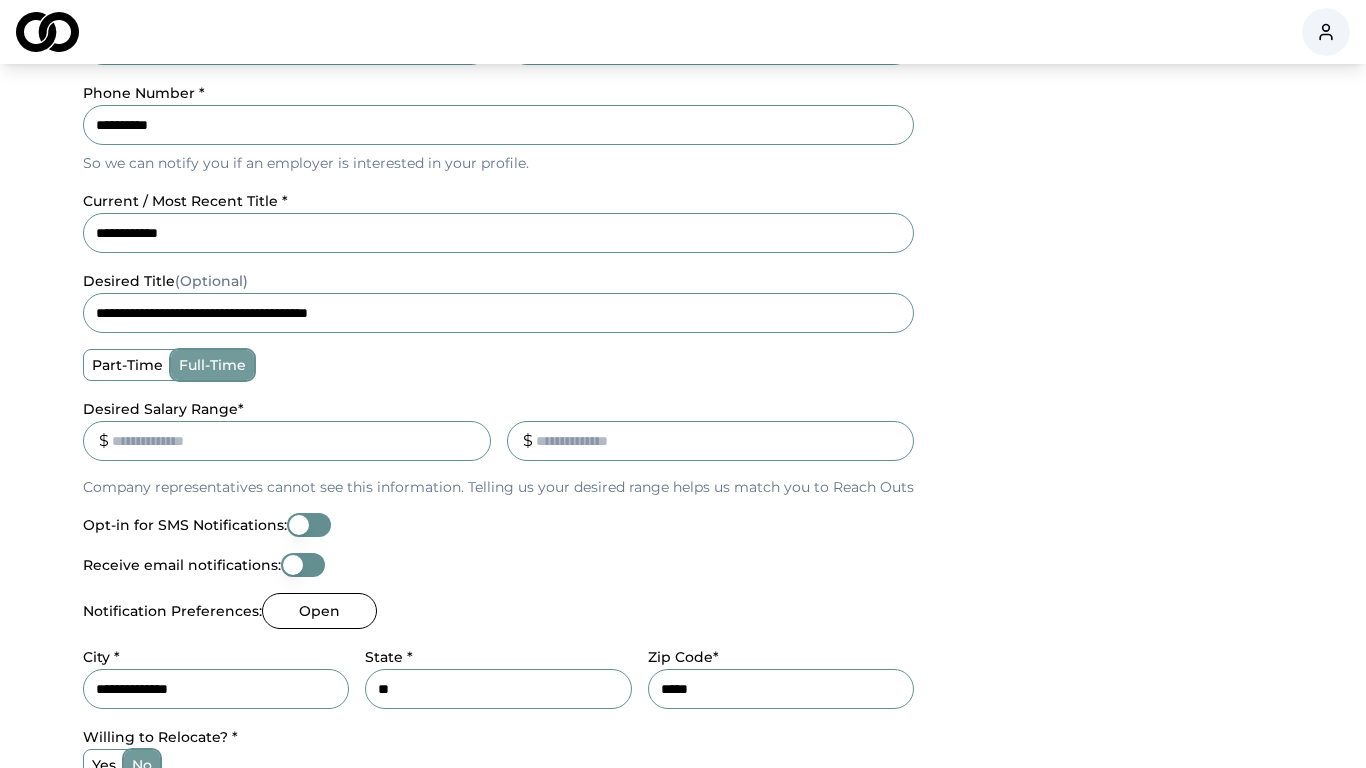 click on "part-time" at bounding box center (127, 365) 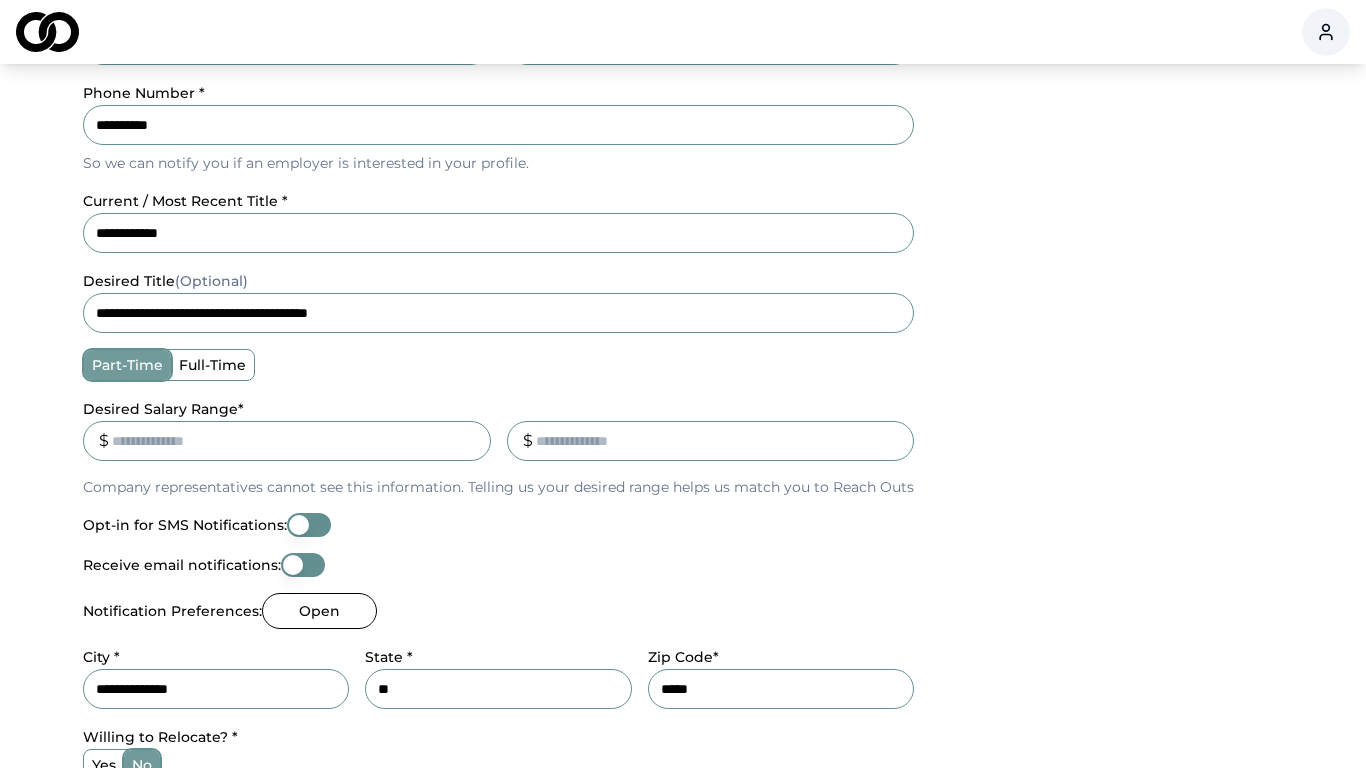 click on "Desired Salary Range *" at bounding box center [287, 441] 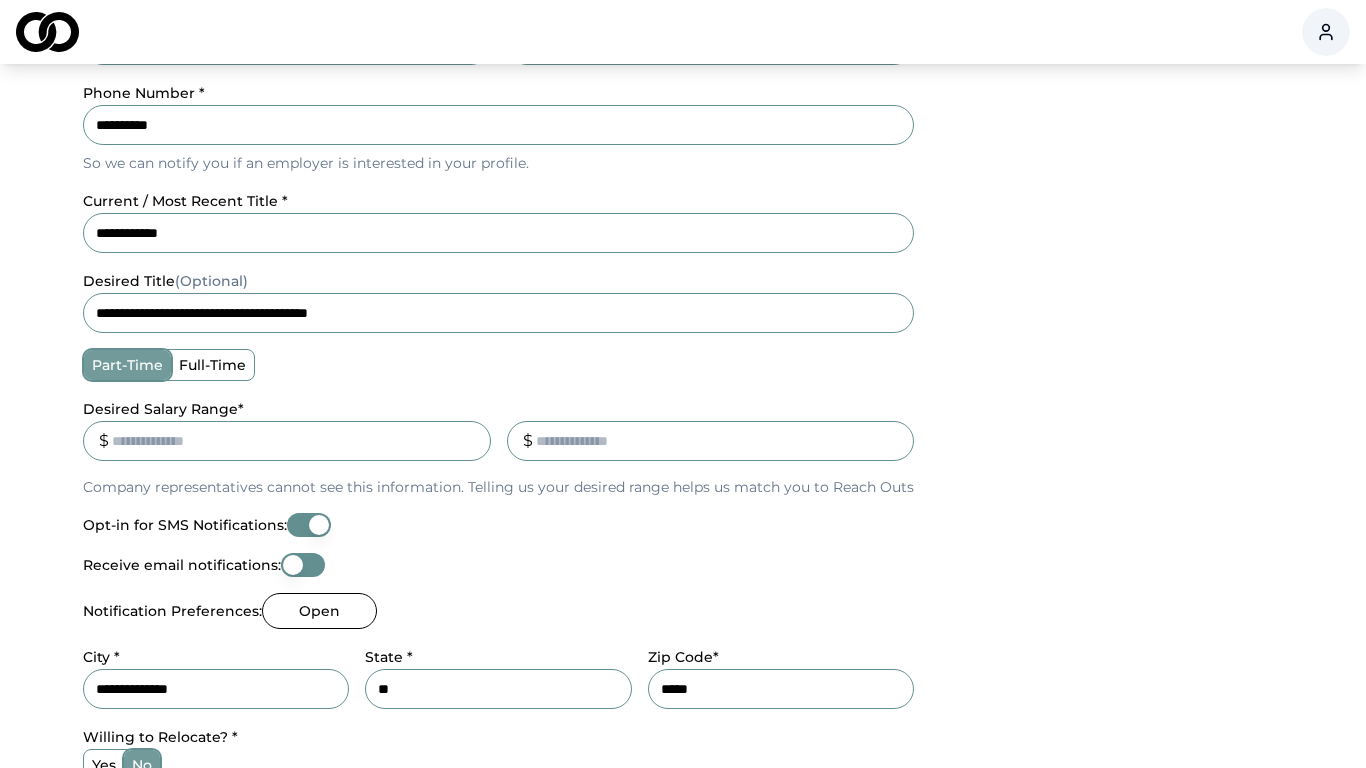 click on "Receive email notifications:" at bounding box center [303, 565] 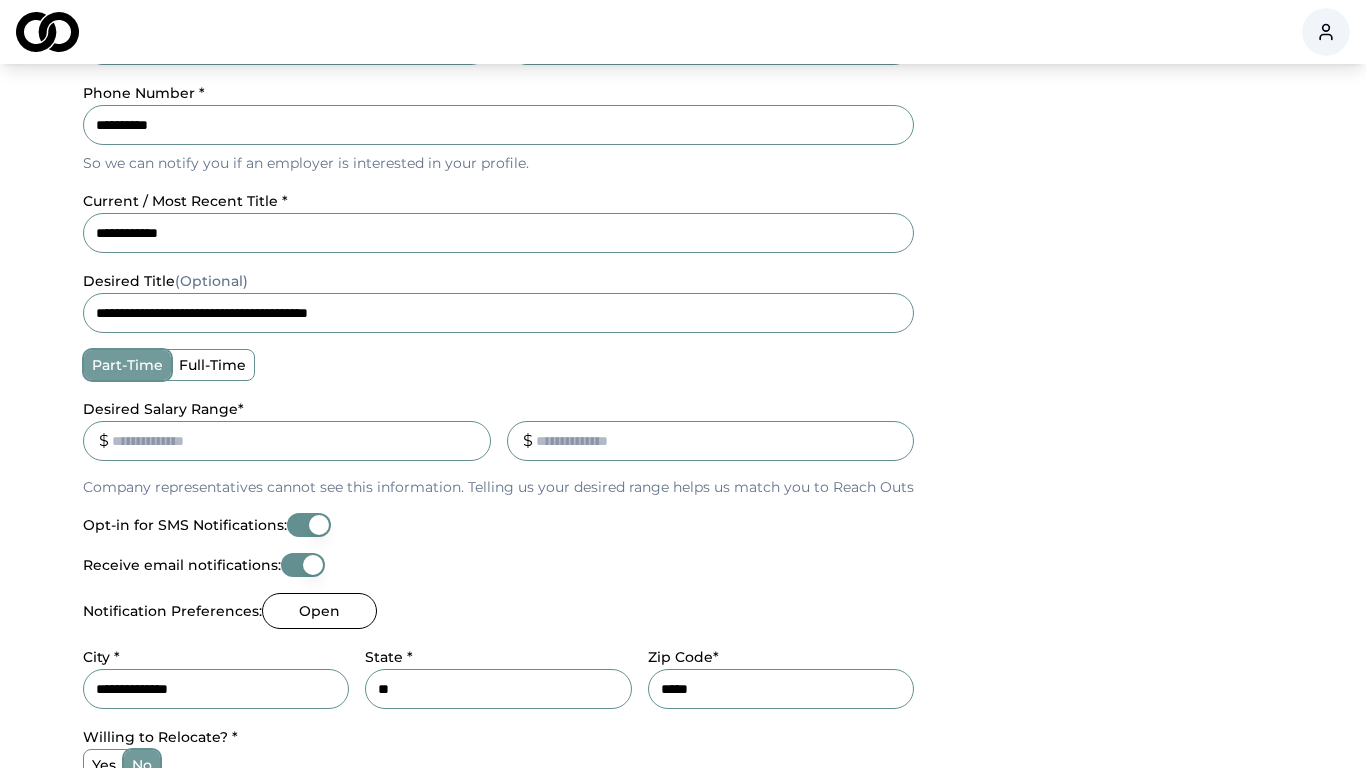 click on "Opt-in for SMS Notifications:" at bounding box center [309, 525] 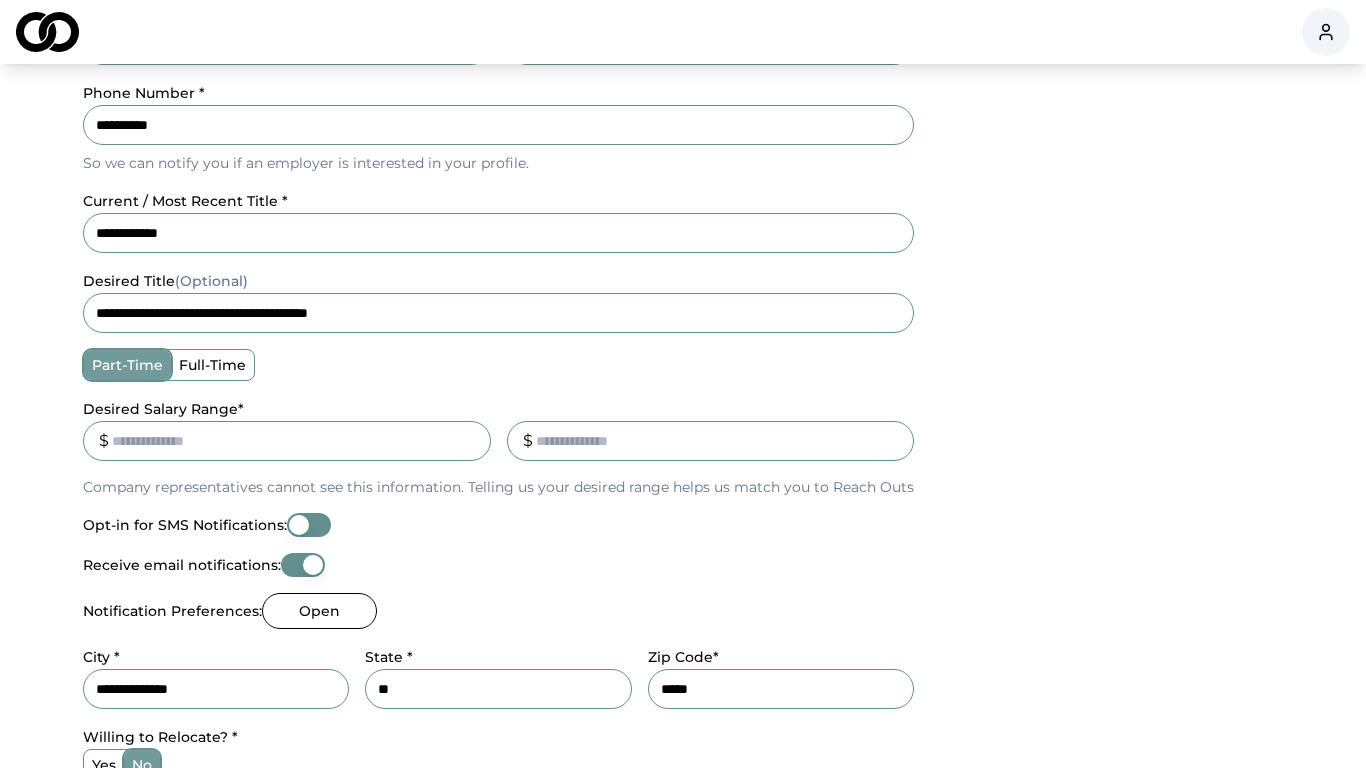 click on "Opt-in for SMS Notifications:" at bounding box center [309, 525] 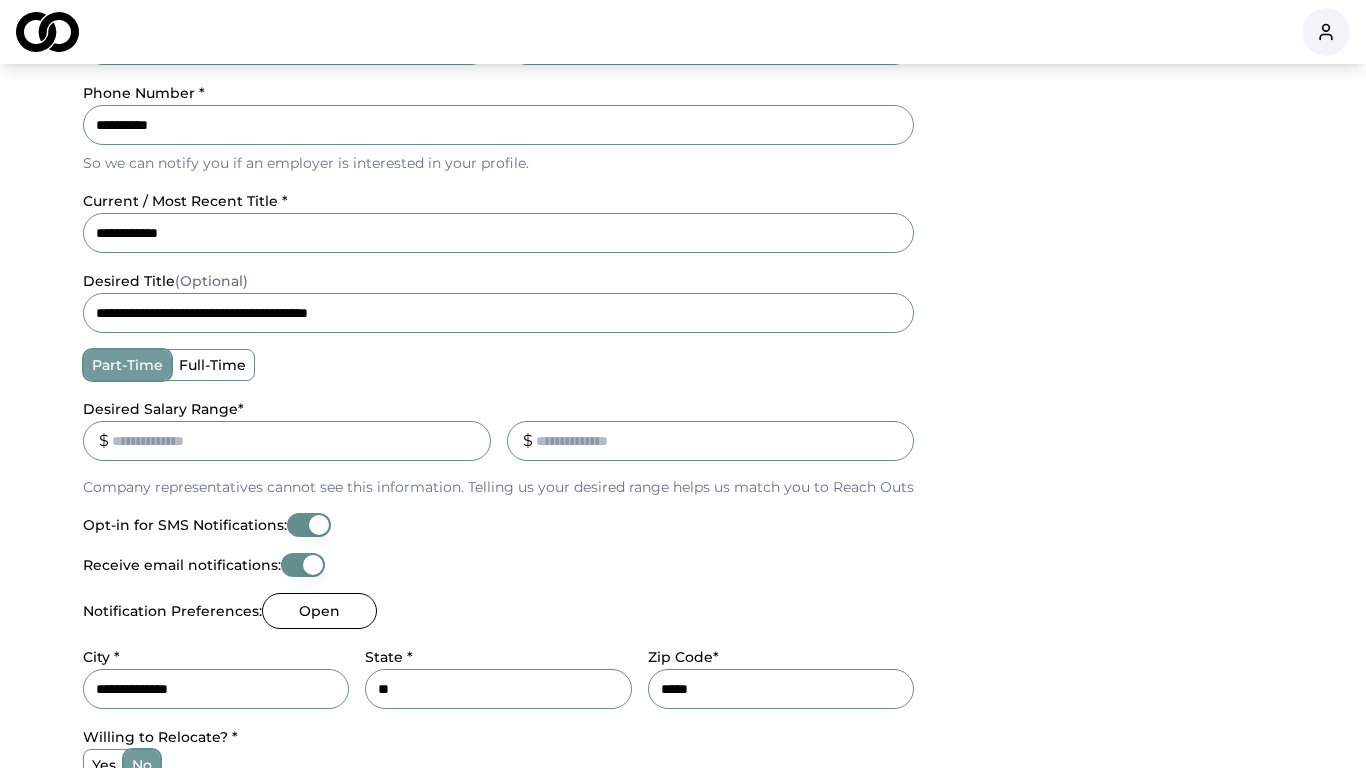 click on "Opt-in for SMS Notifications:" at bounding box center (309, 525) 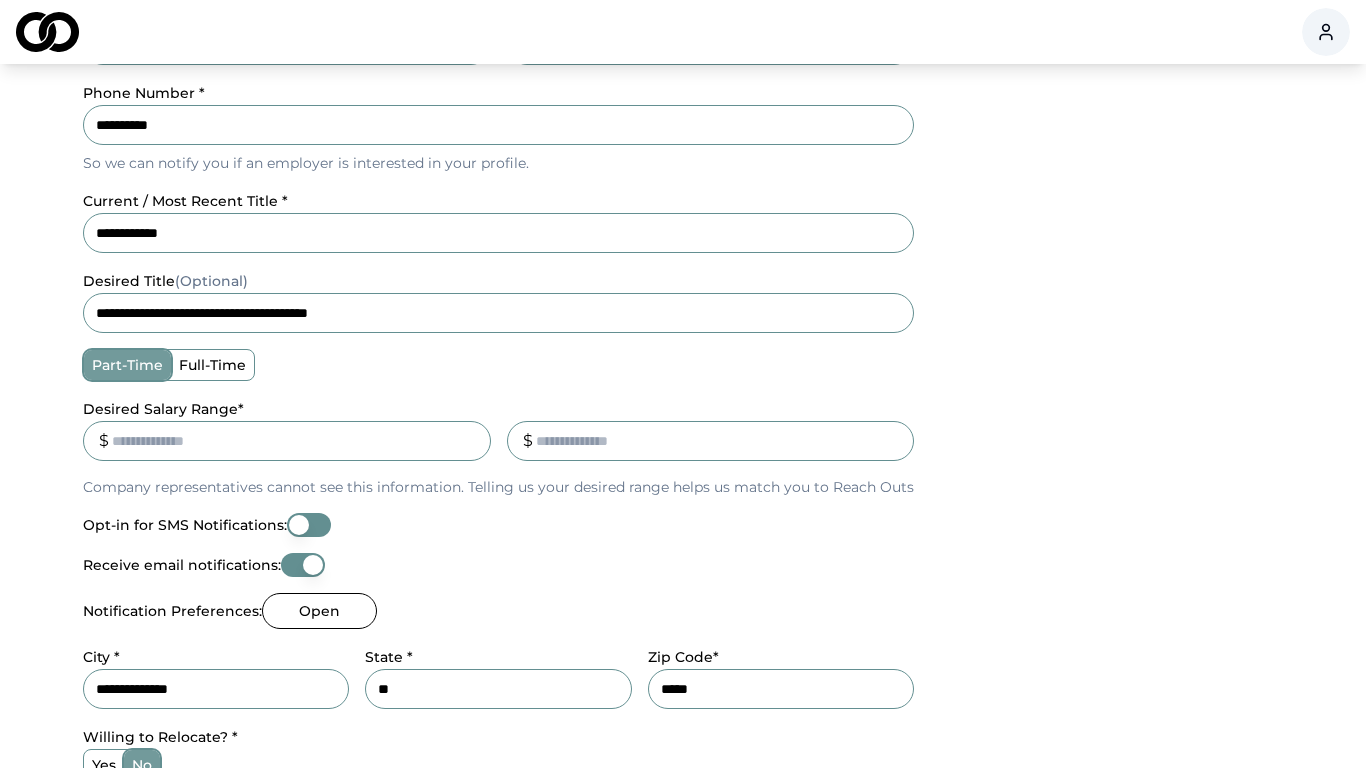 click on "Receive email notifications:" at bounding box center (303, 565) 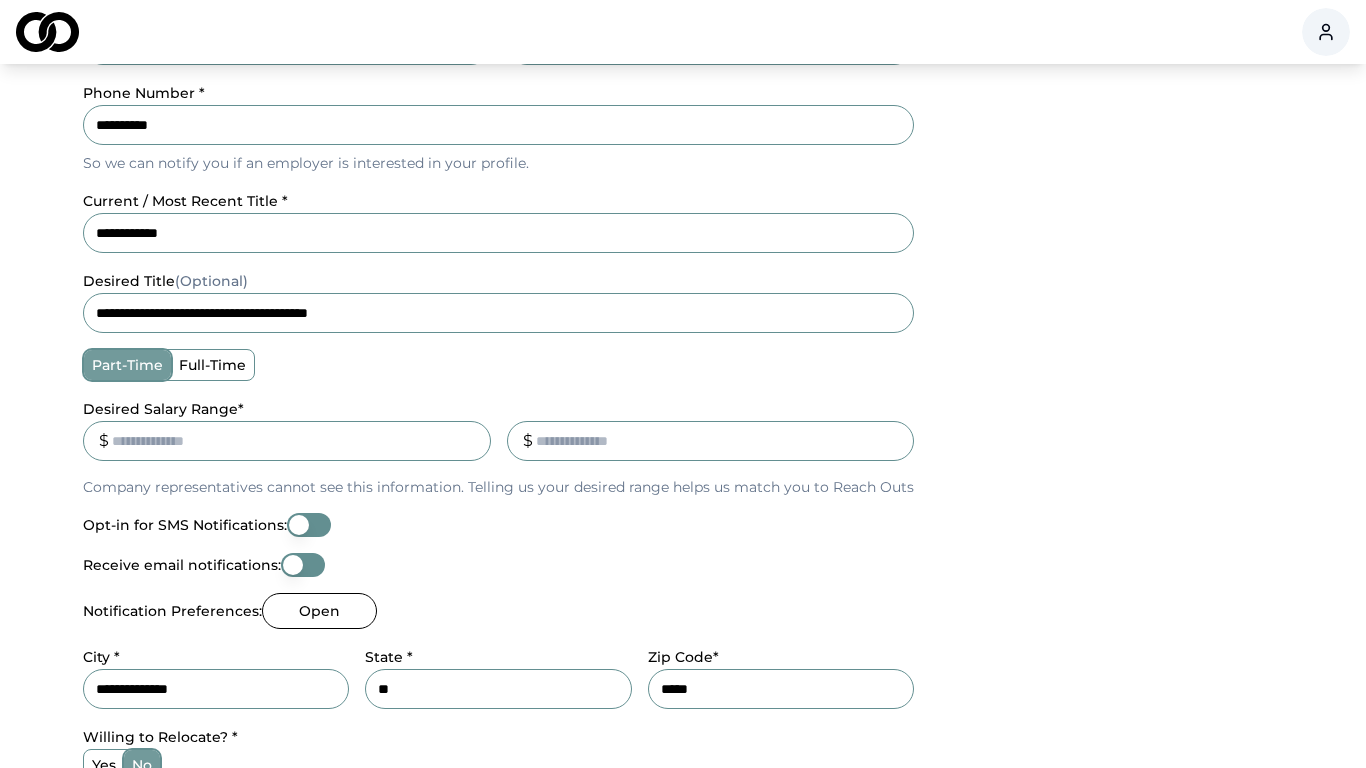 click on "Receive email notifications:" at bounding box center [303, 565] 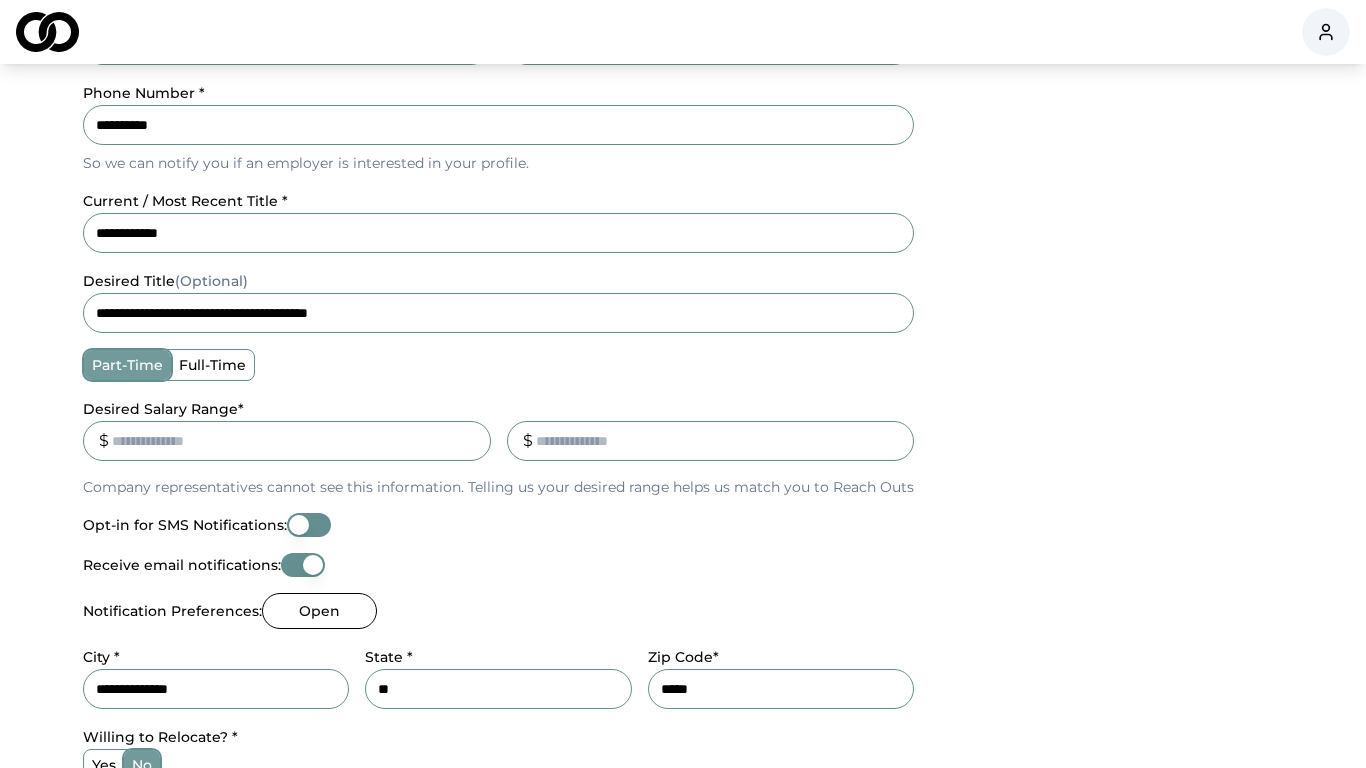 click on "Receive email notifications:" at bounding box center [303, 565] 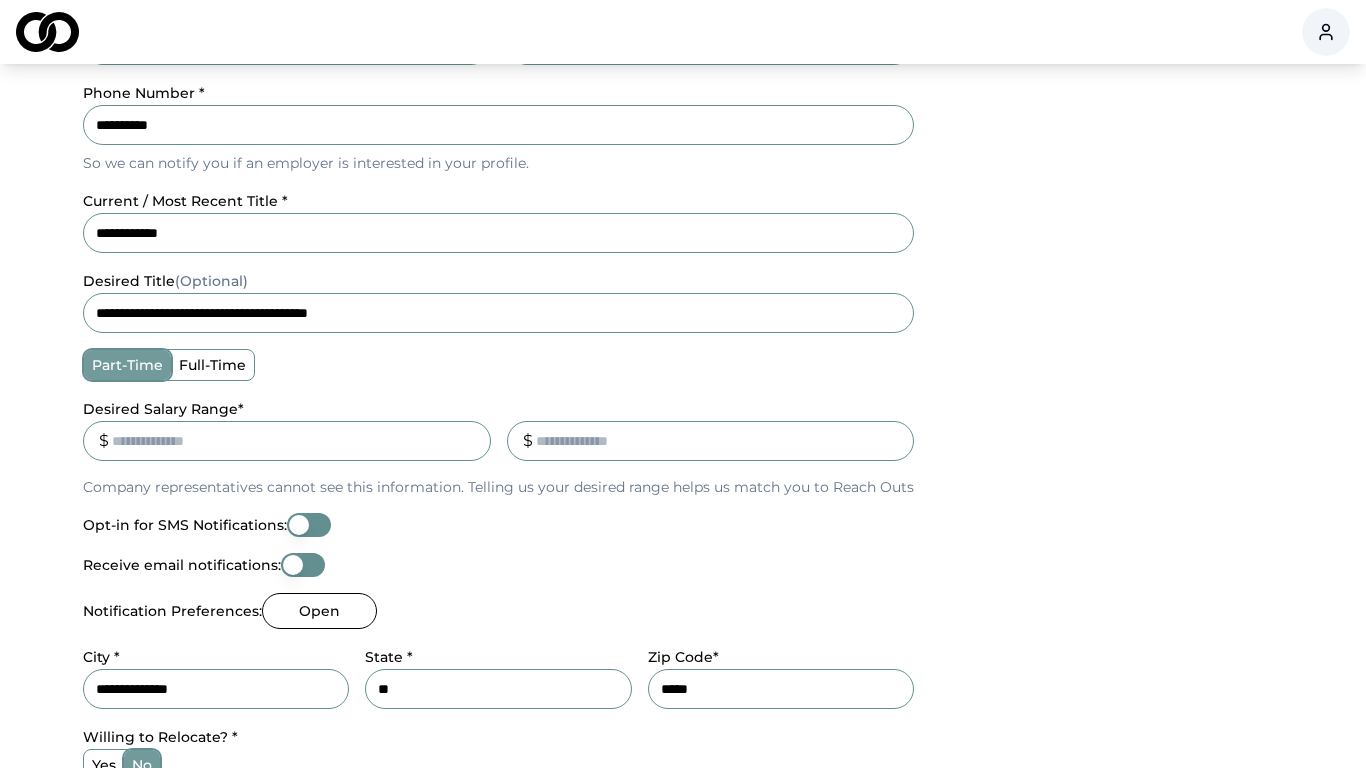click on "Receive email notifications:" at bounding box center (303, 565) 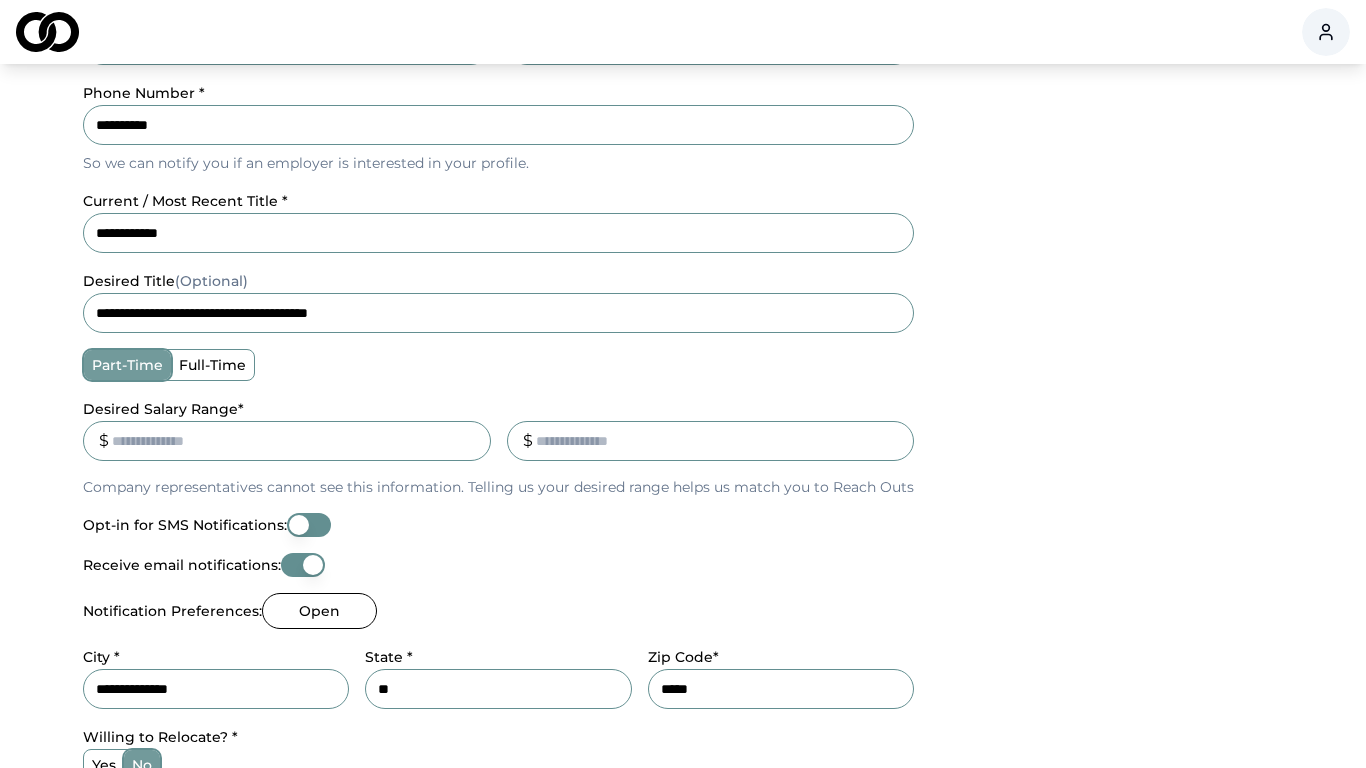 click on "Receive email notifications:" at bounding box center (303, 565) 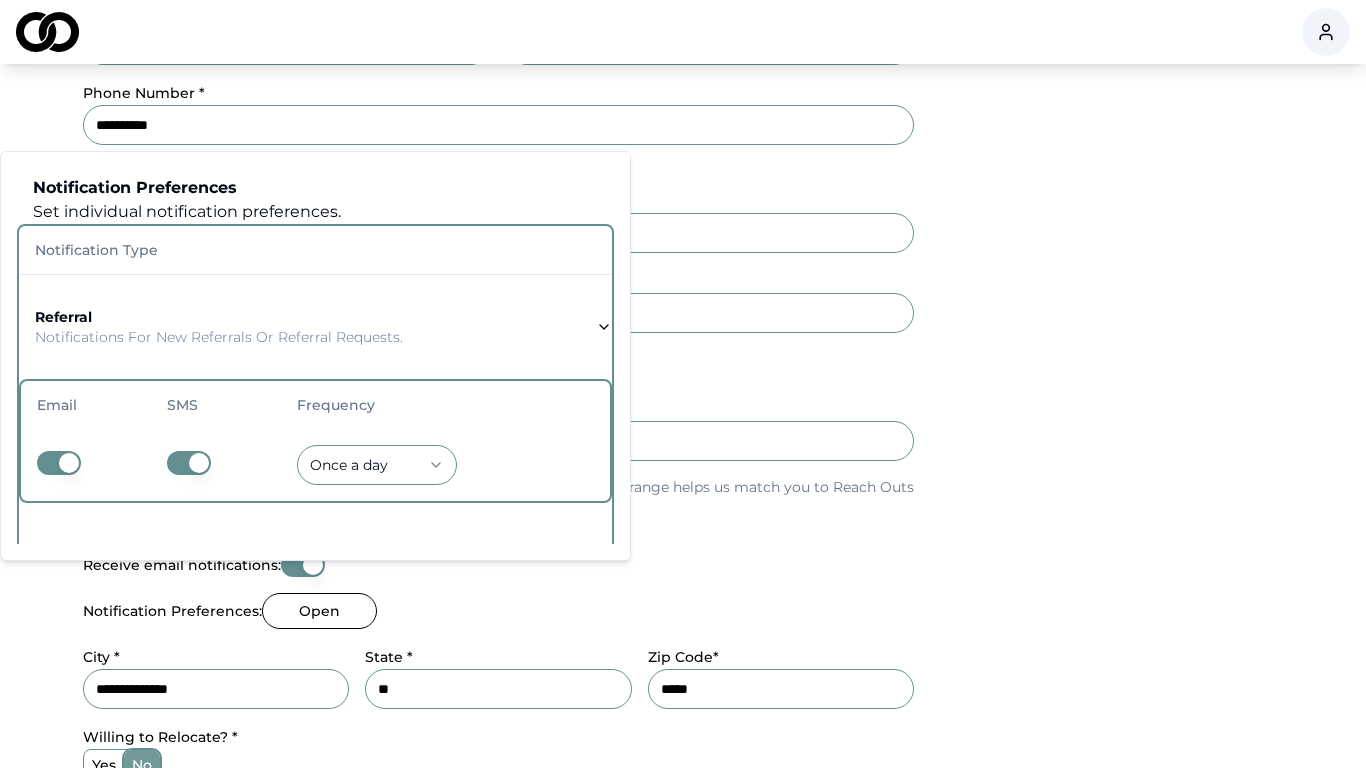 click at bounding box center (216, 465) 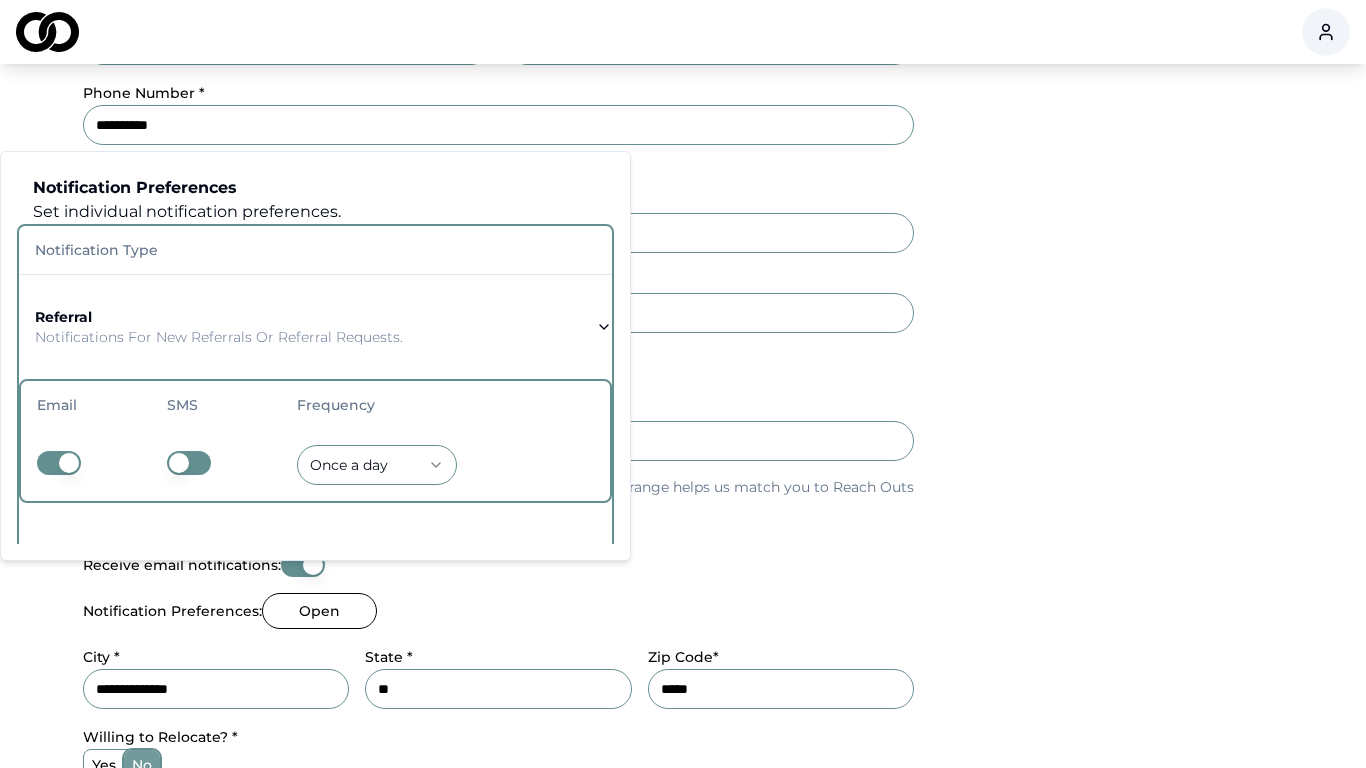 drag, startPoint x: 175, startPoint y: 464, endPoint x: 355, endPoint y: 459, distance: 180.06943 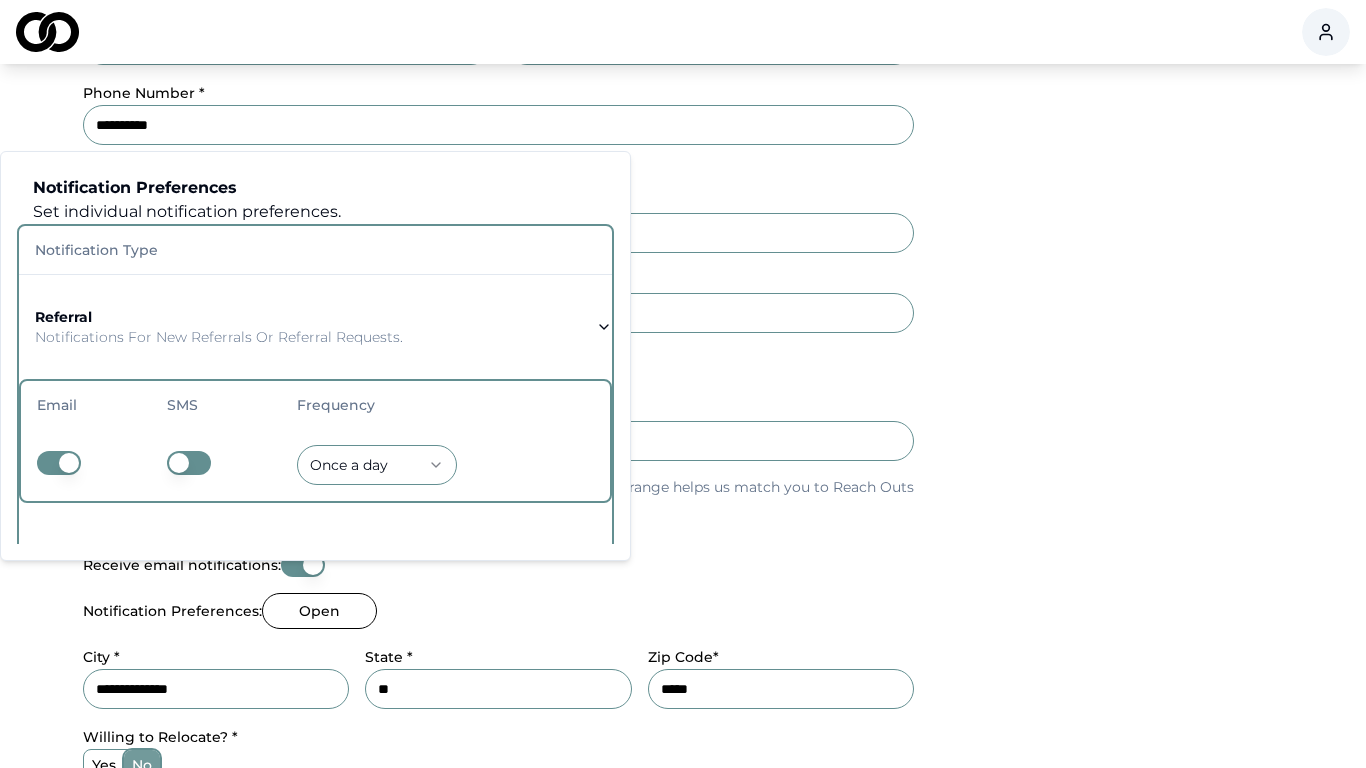 click on "Once a day" at bounding box center [315, 465] 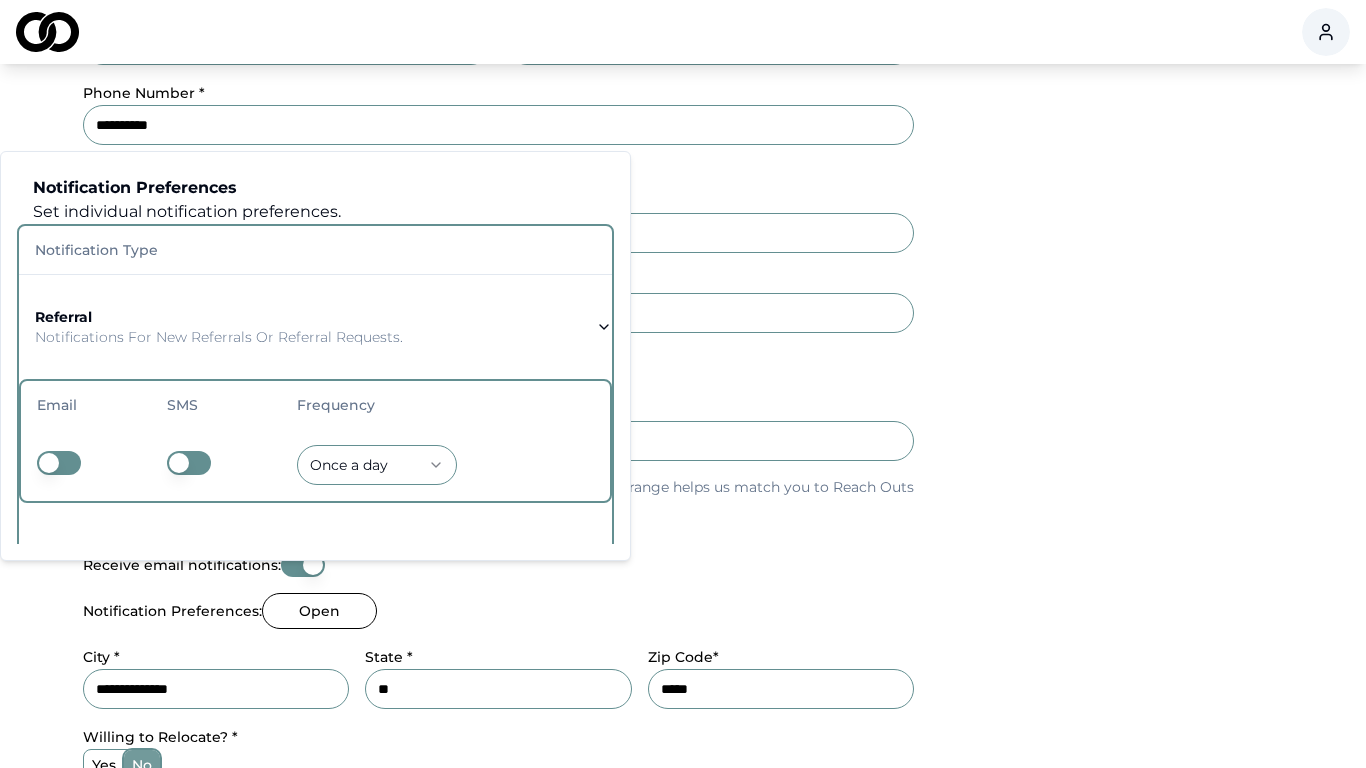 click on "**********" at bounding box center (683, -49) 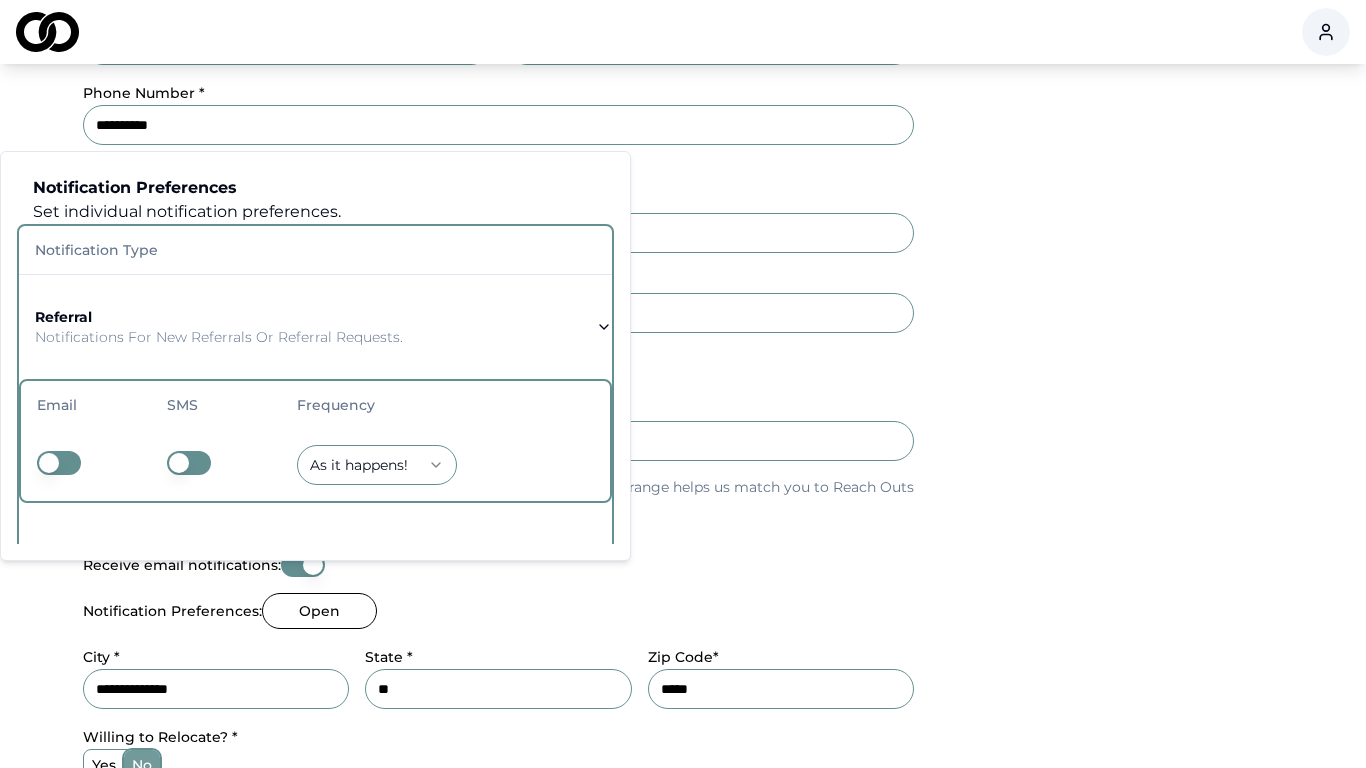 click at bounding box center (189, 463) 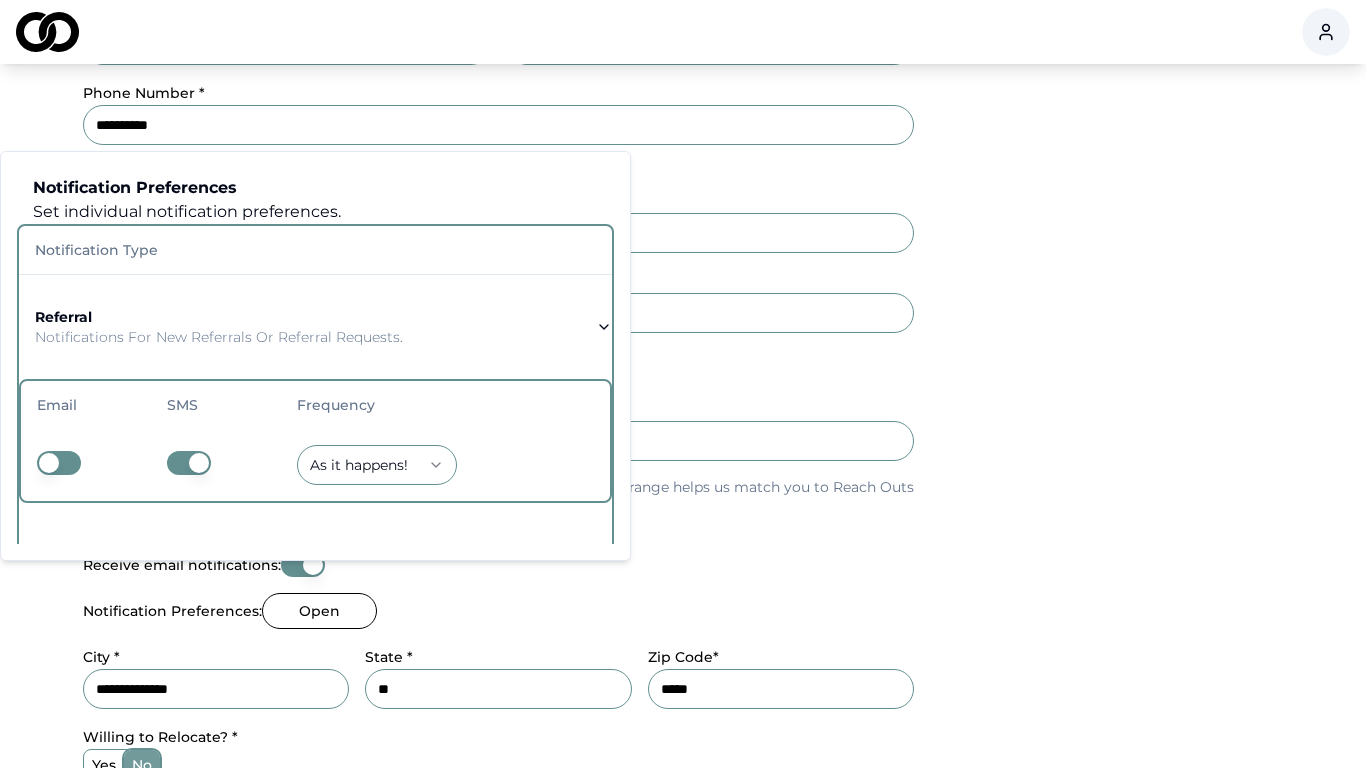 click at bounding box center [189, 463] 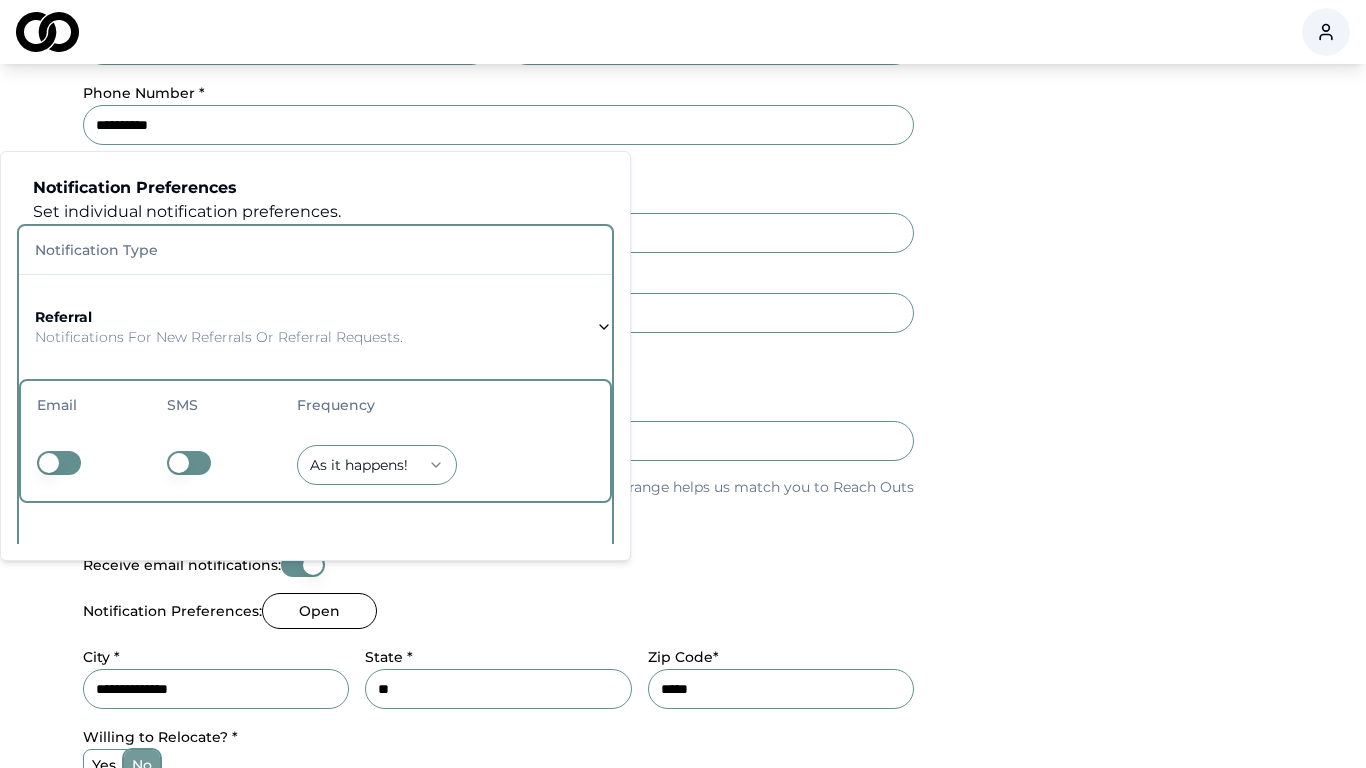 drag, startPoint x: 173, startPoint y: 467, endPoint x: 210, endPoint y: 464, distance: 37.12142 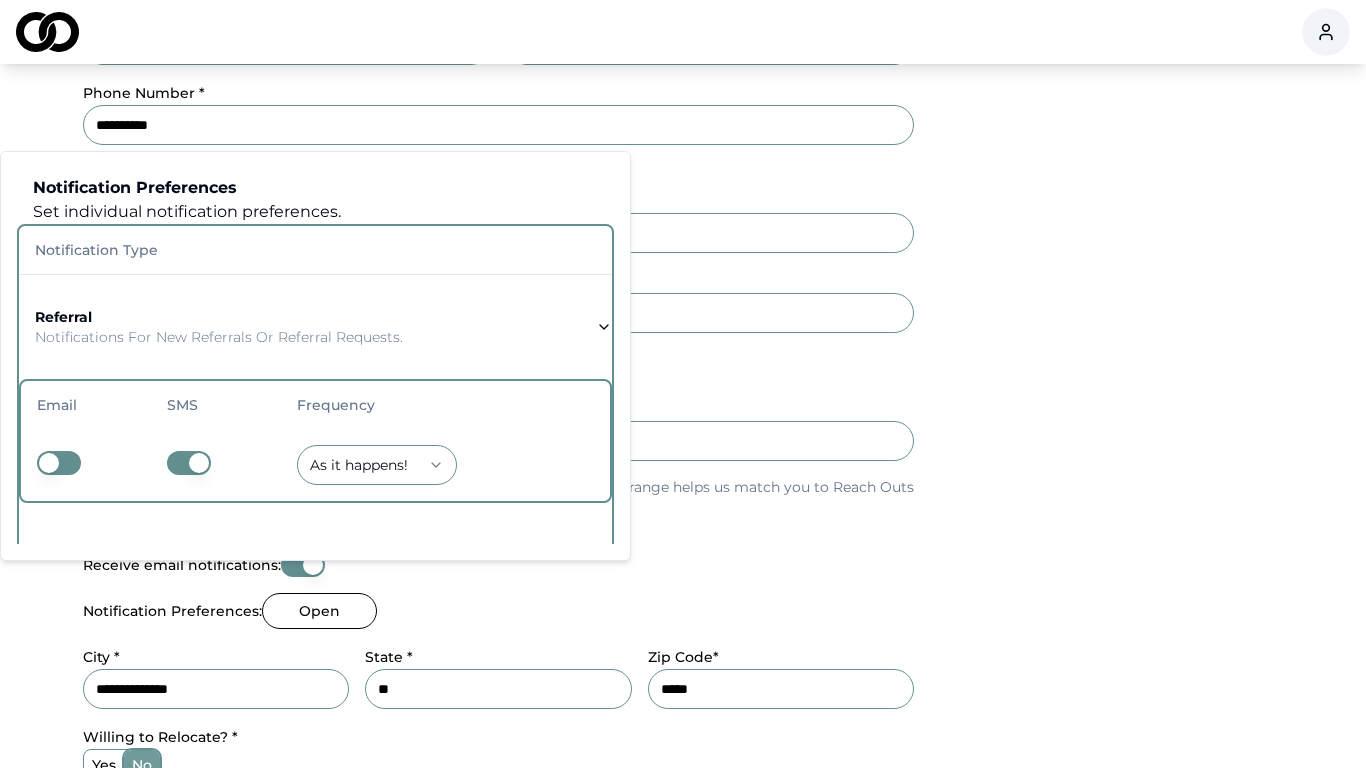click at bounding box center (189, 463) 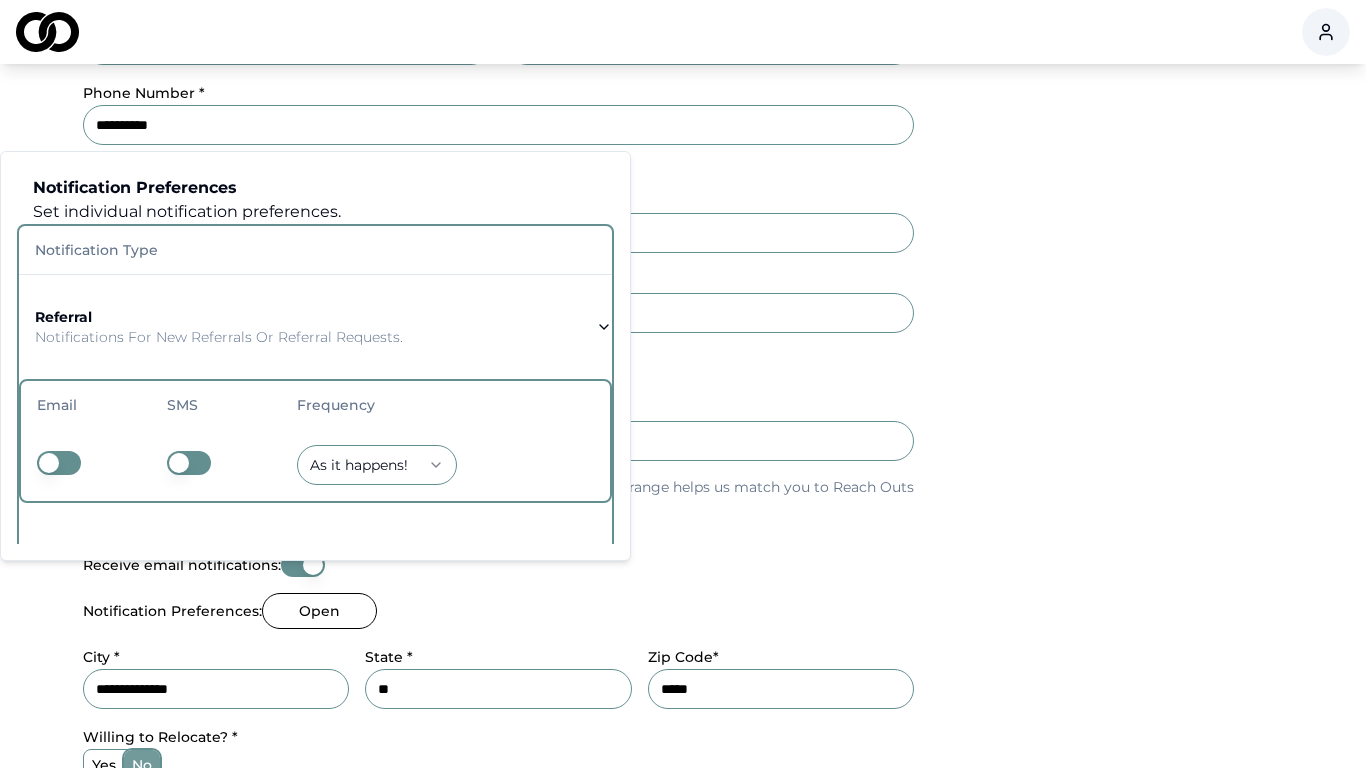 click at bounding box center (189, 463) 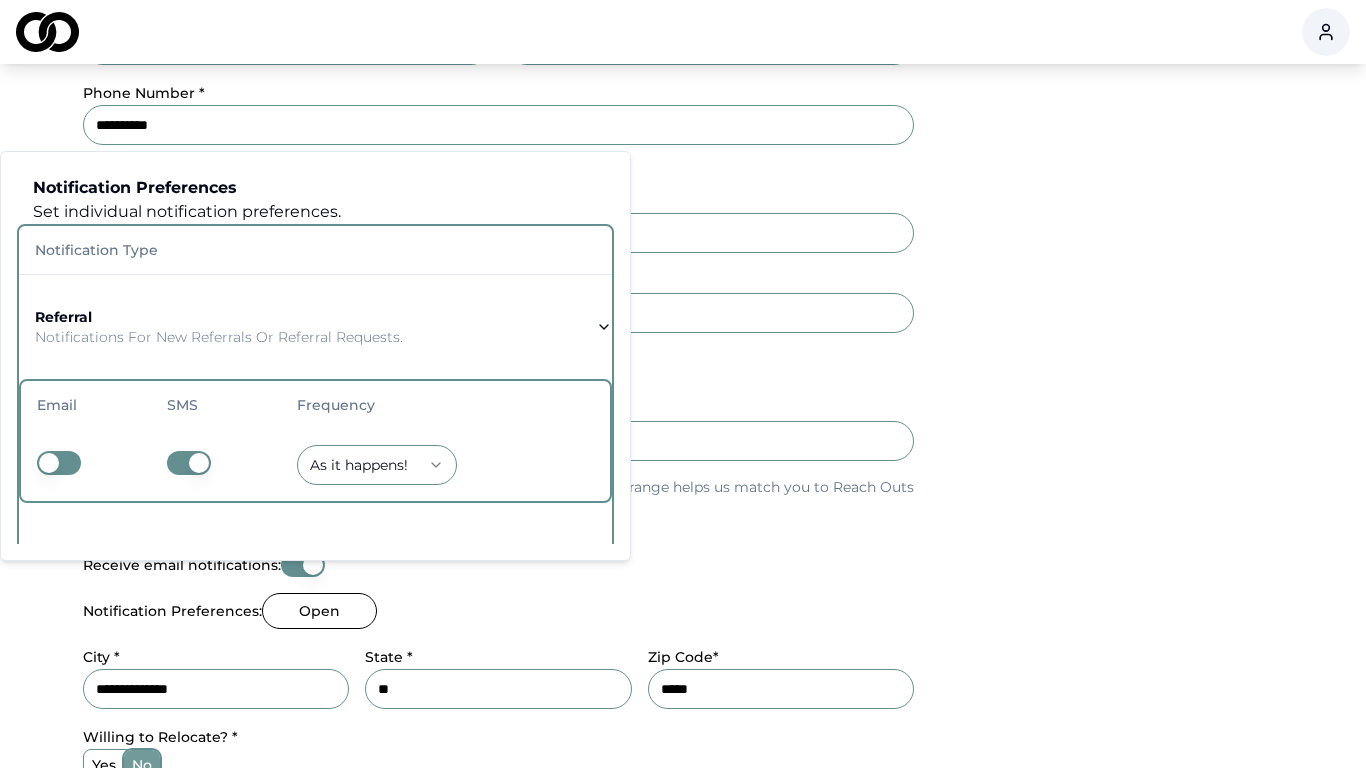 click on "**********" at bounding box center [216, 689] 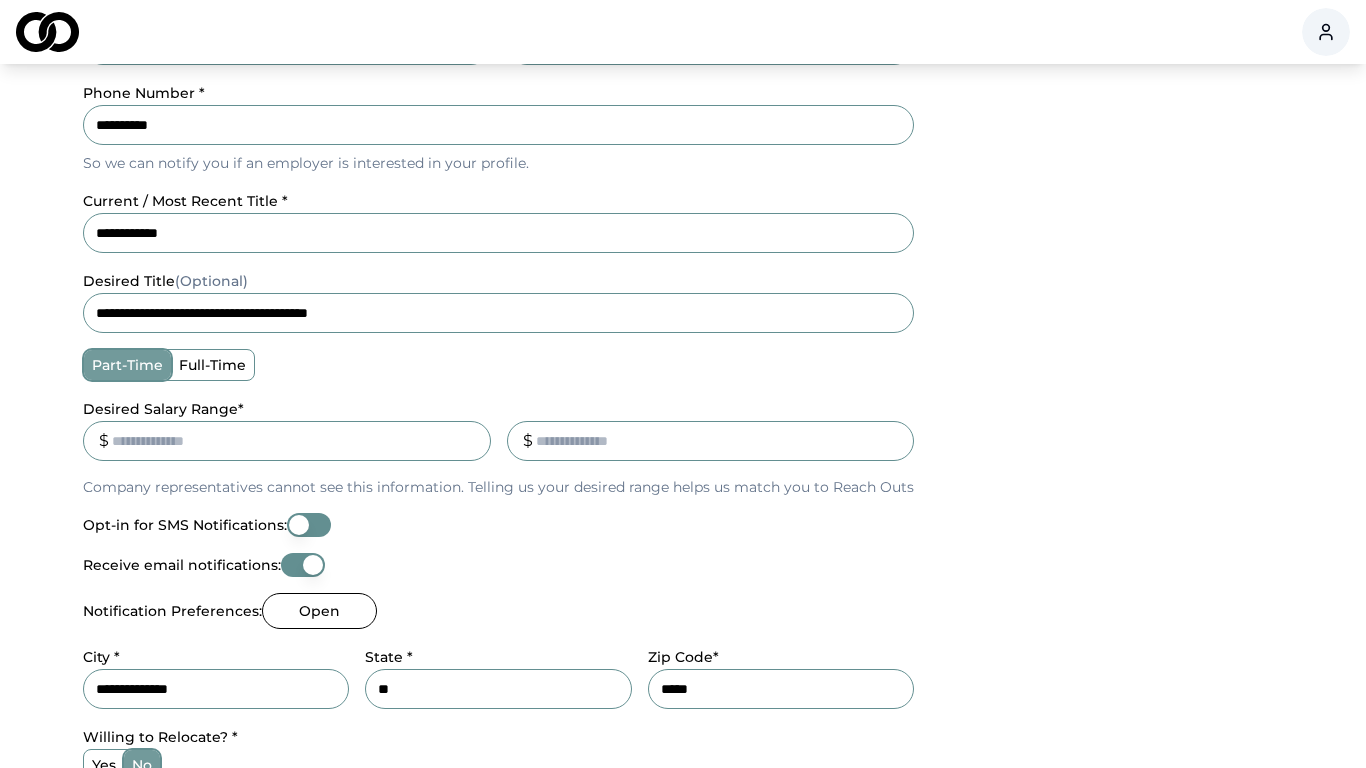 click on "Opt-in for SMS Notifications:" at bounding box center [498, 525] 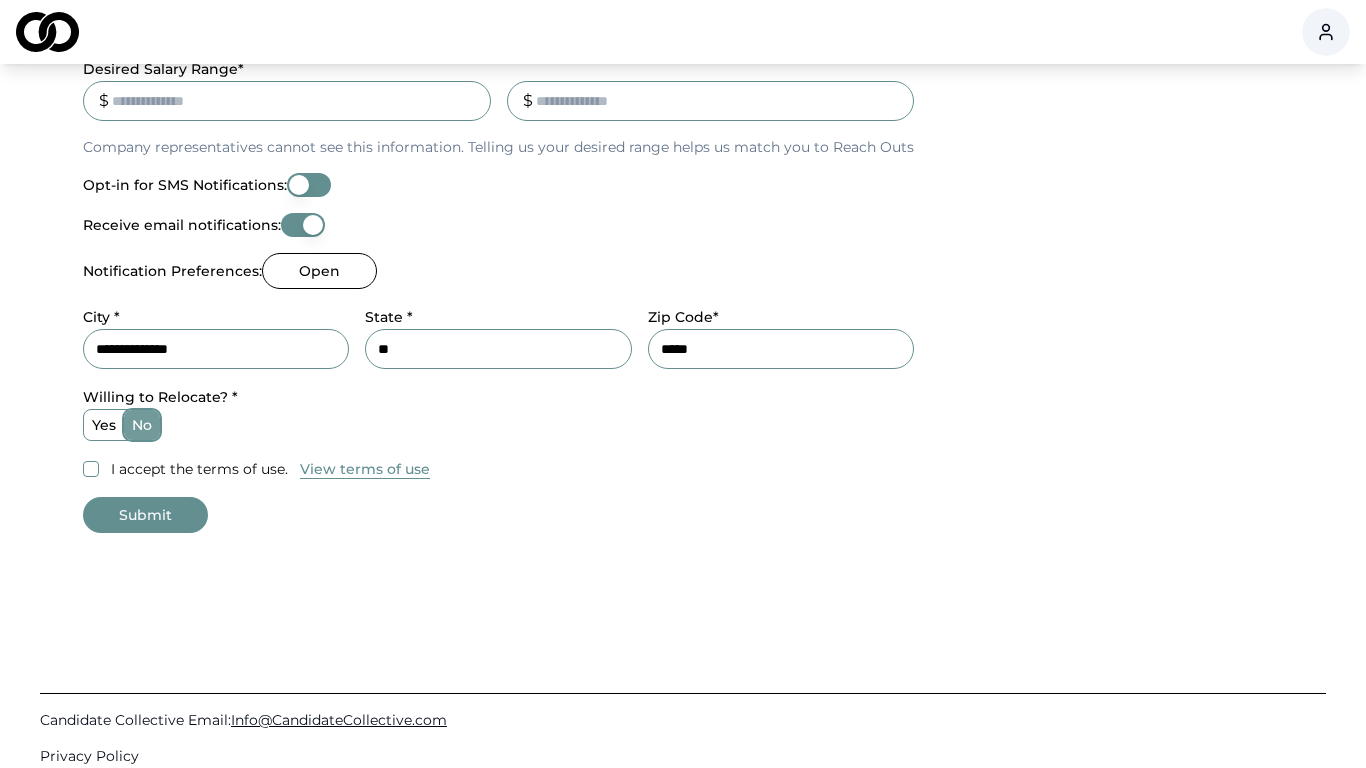 scroll, scrollTop: 768, scrollLeft: 0, axis: vertical 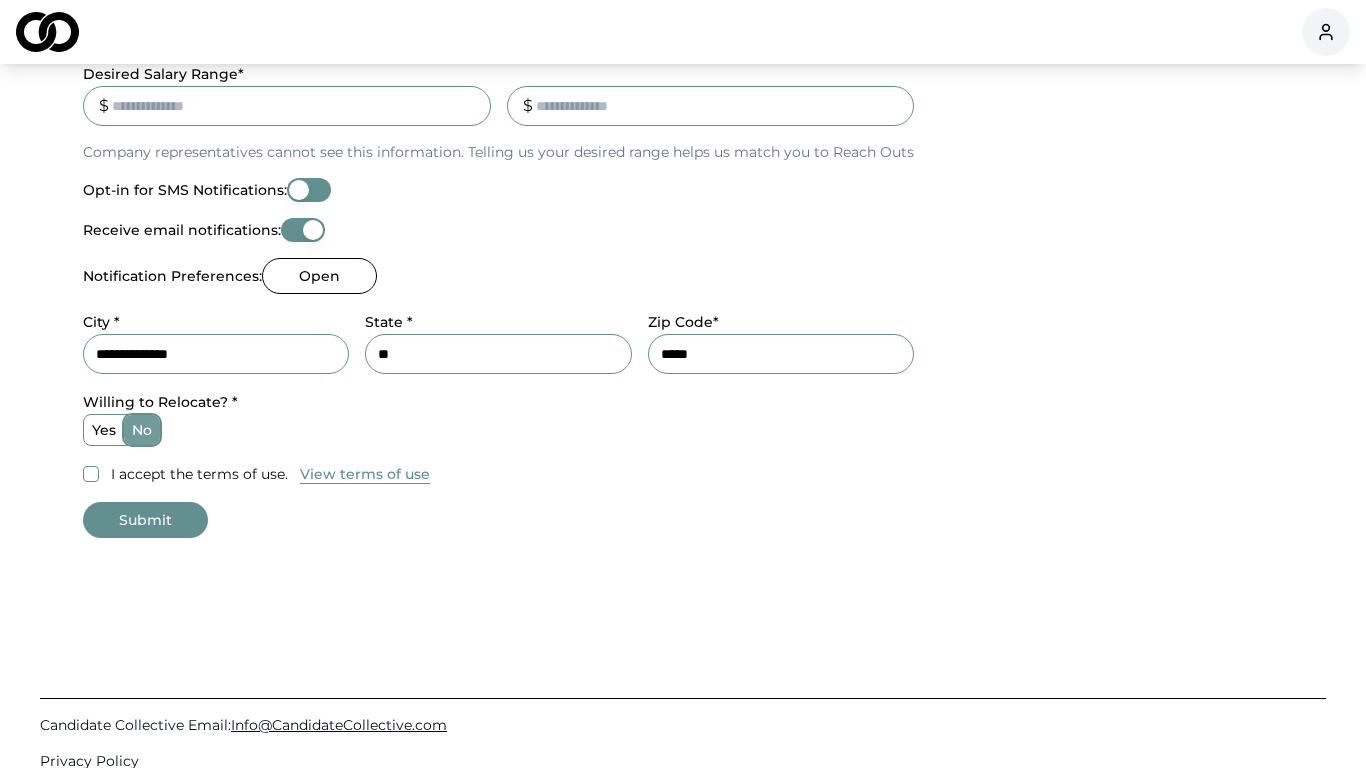 click on "Receive email notifications:" at bounding box center (303, 230) 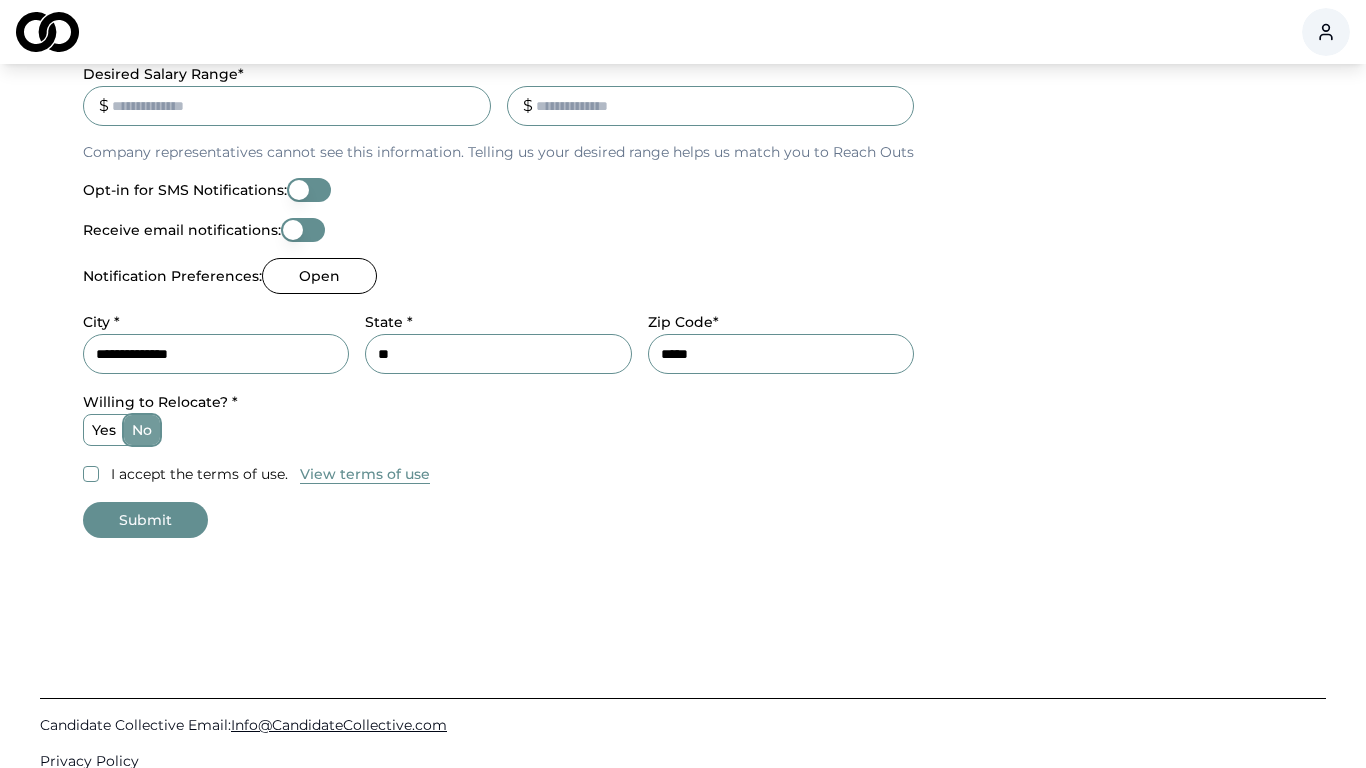 drag, startPoint x: 274, startPoint y: 203, endPoint x: 325, endPoint y: 200, distance: 51.088158 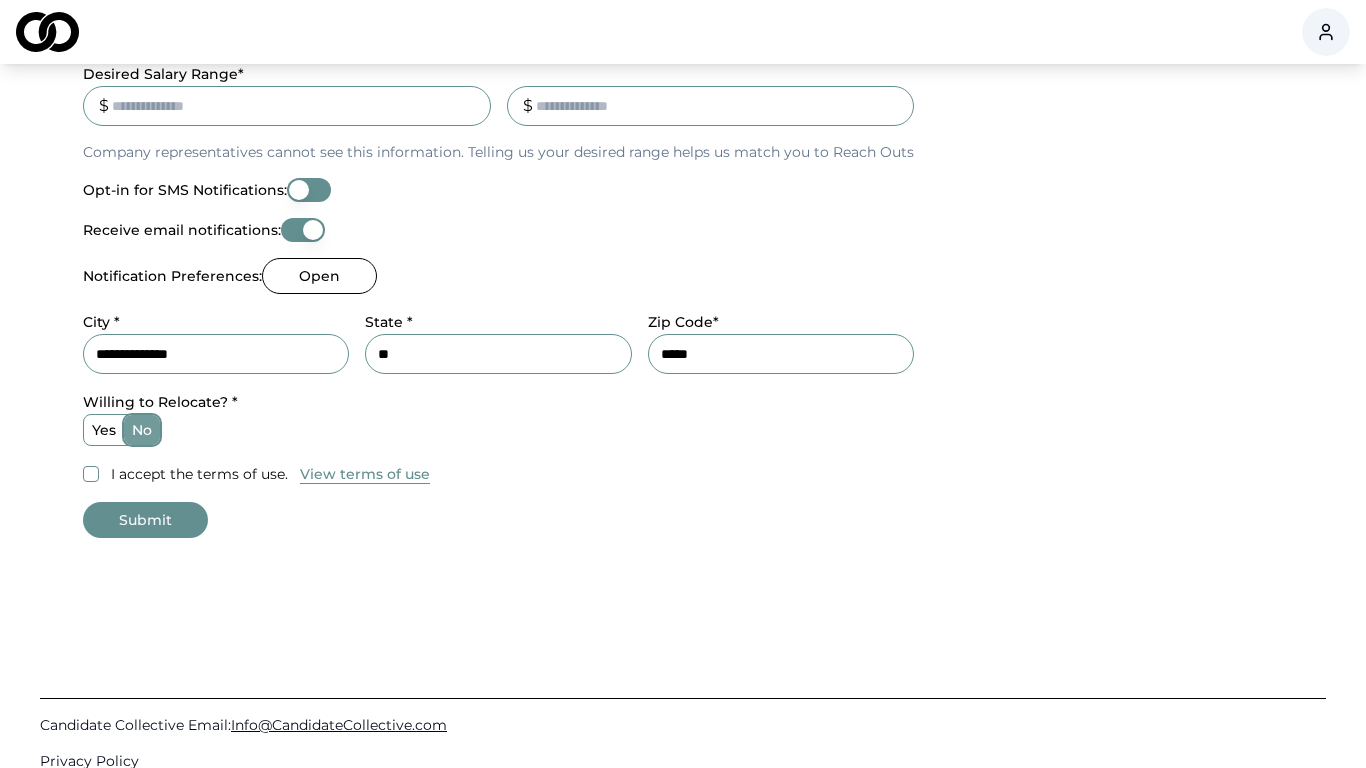 click on "I accept the terms of use." at bounding box center [199, 474] 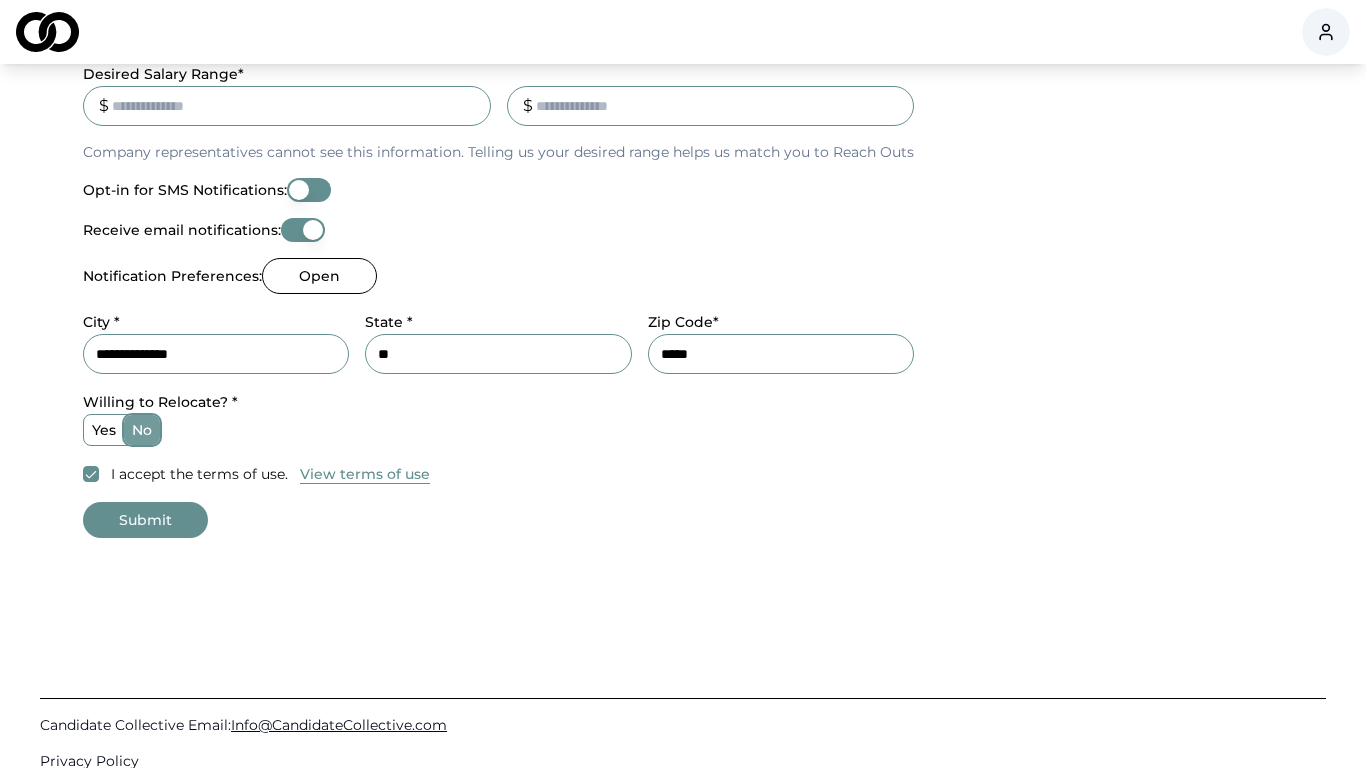 click on "Submit" at bounding box center (145, 520) 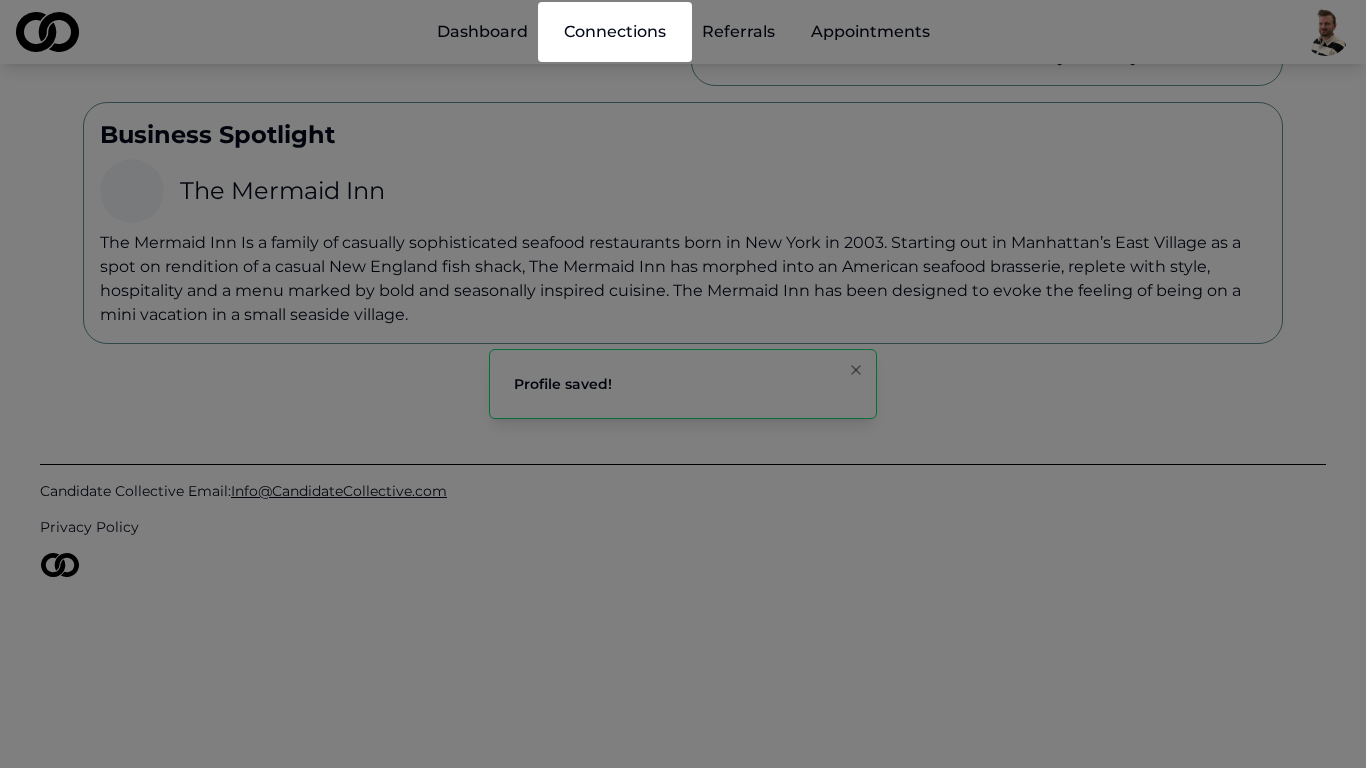 scroll, scrollTop: 0, scrollLeft: 0, axis: both 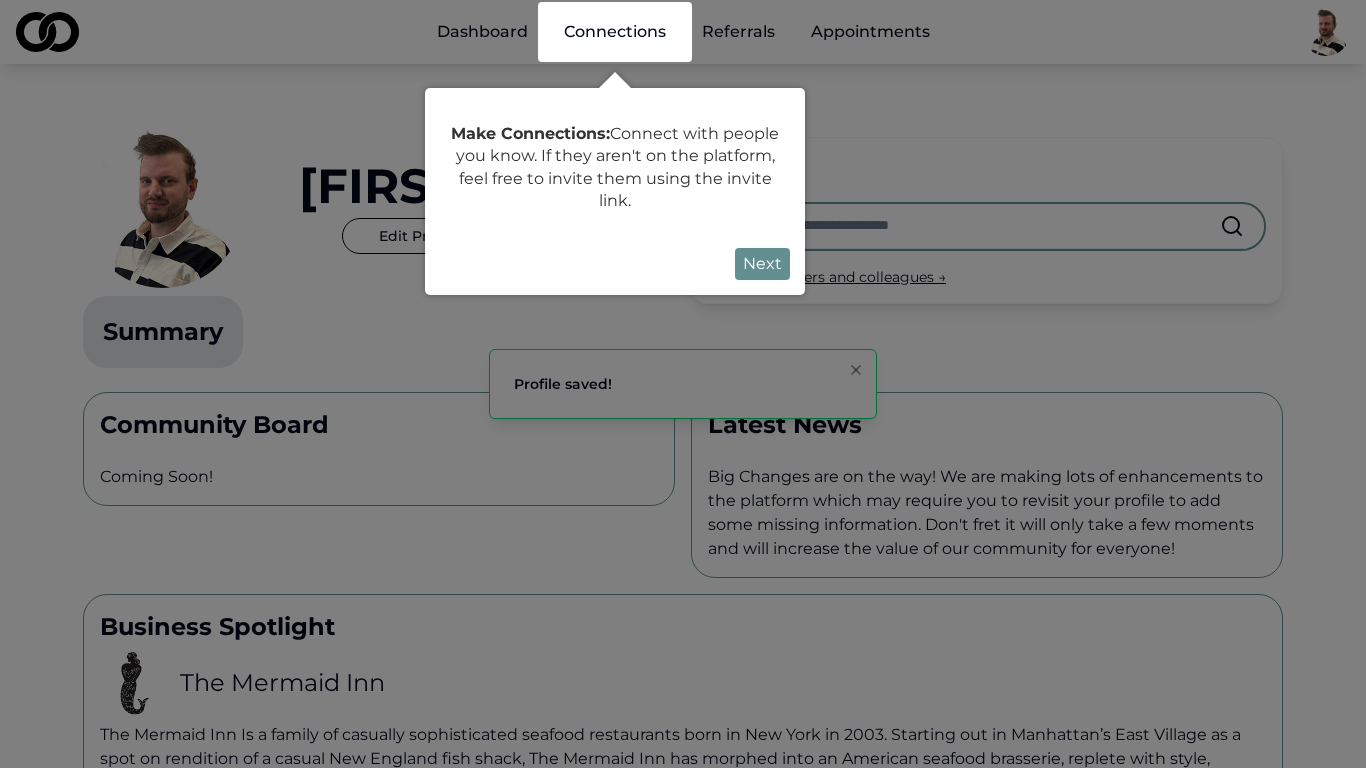 click on "Next" at bounding box center [762, 264] 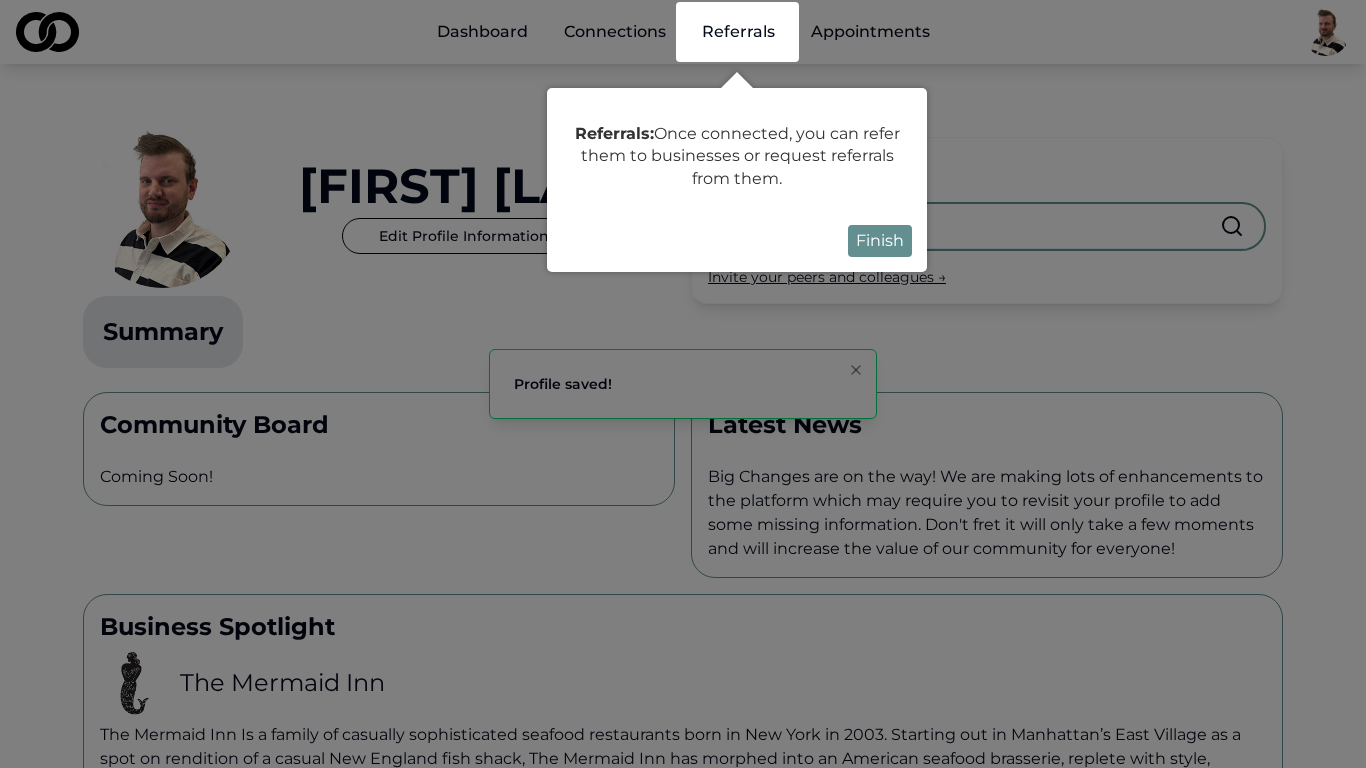 click on "Finish" at bounding box center (880, 241) 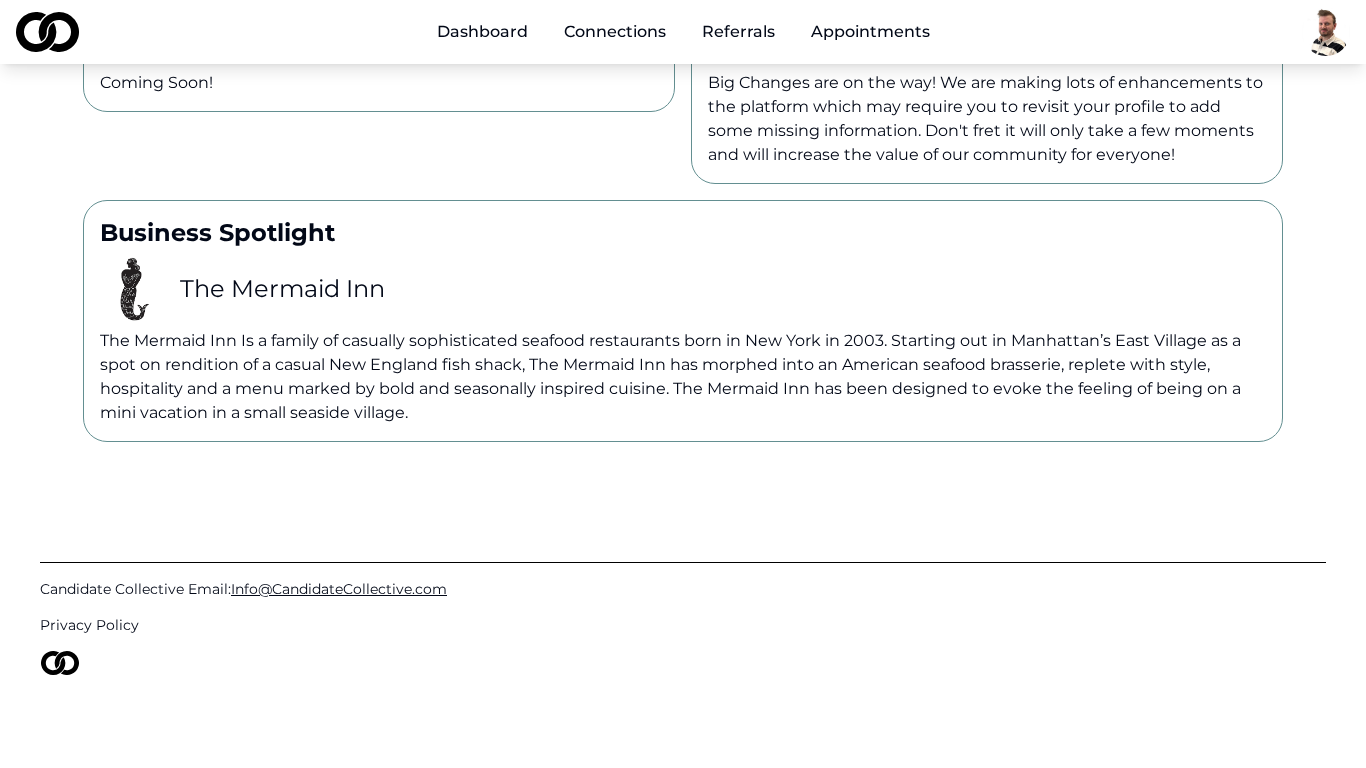 scroll, scrollTop: 400, scrollLeft: 0, axis: vertical 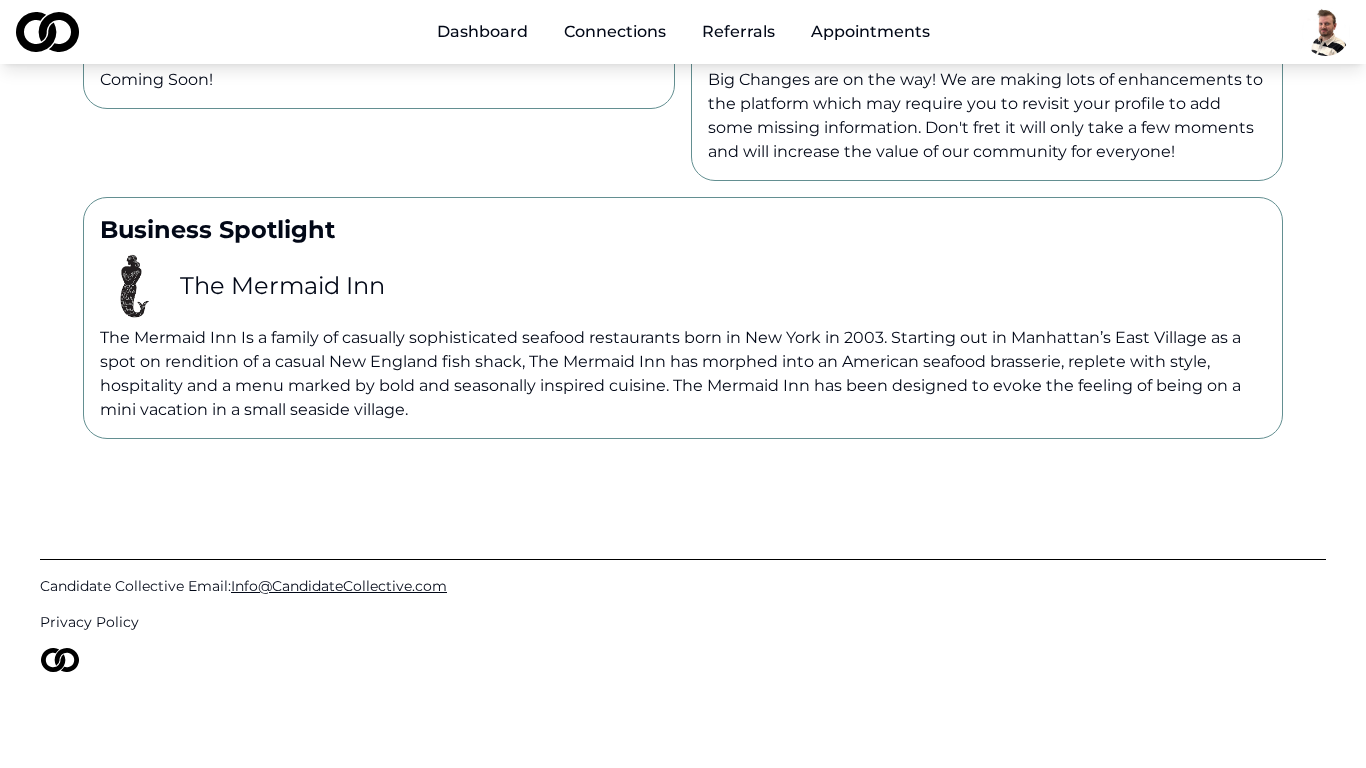click at bounding box center [971, -171] 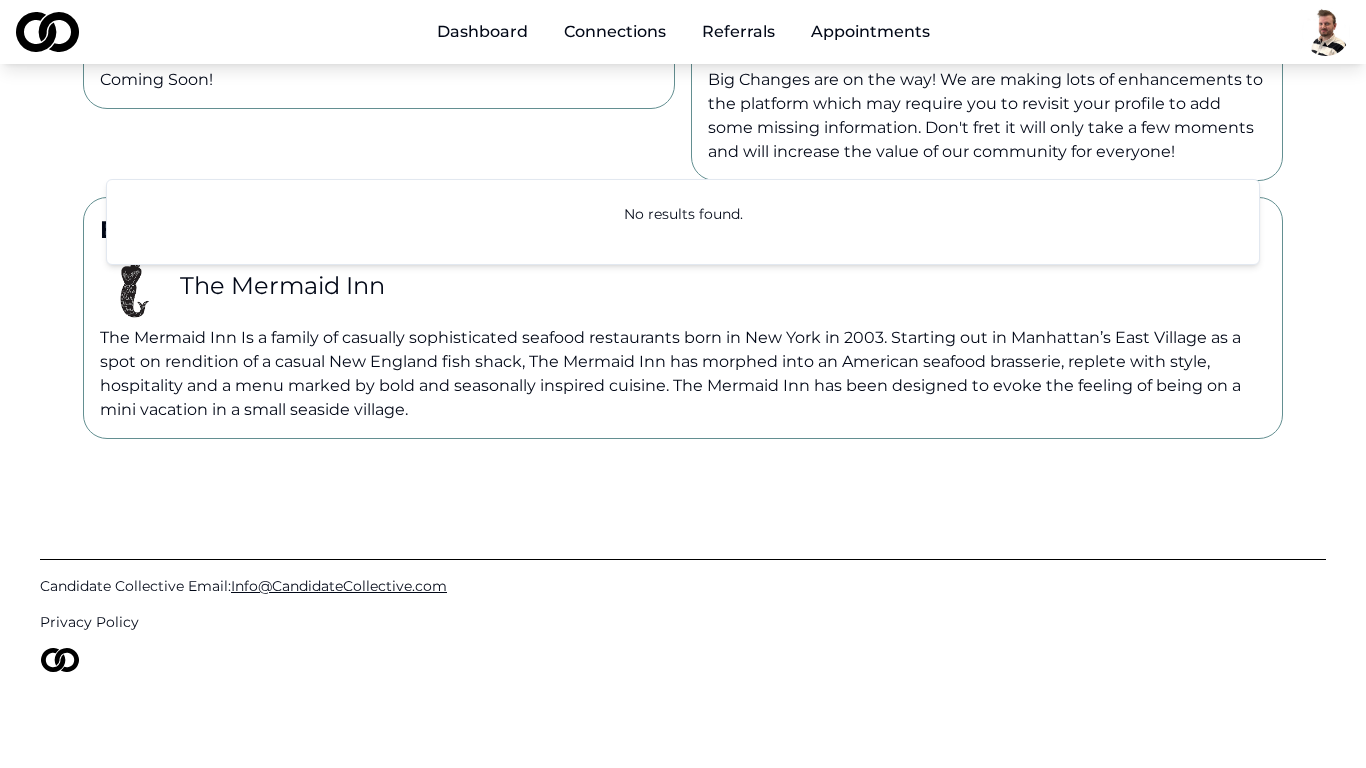 click on "*******" at bounding box center (971, -171) 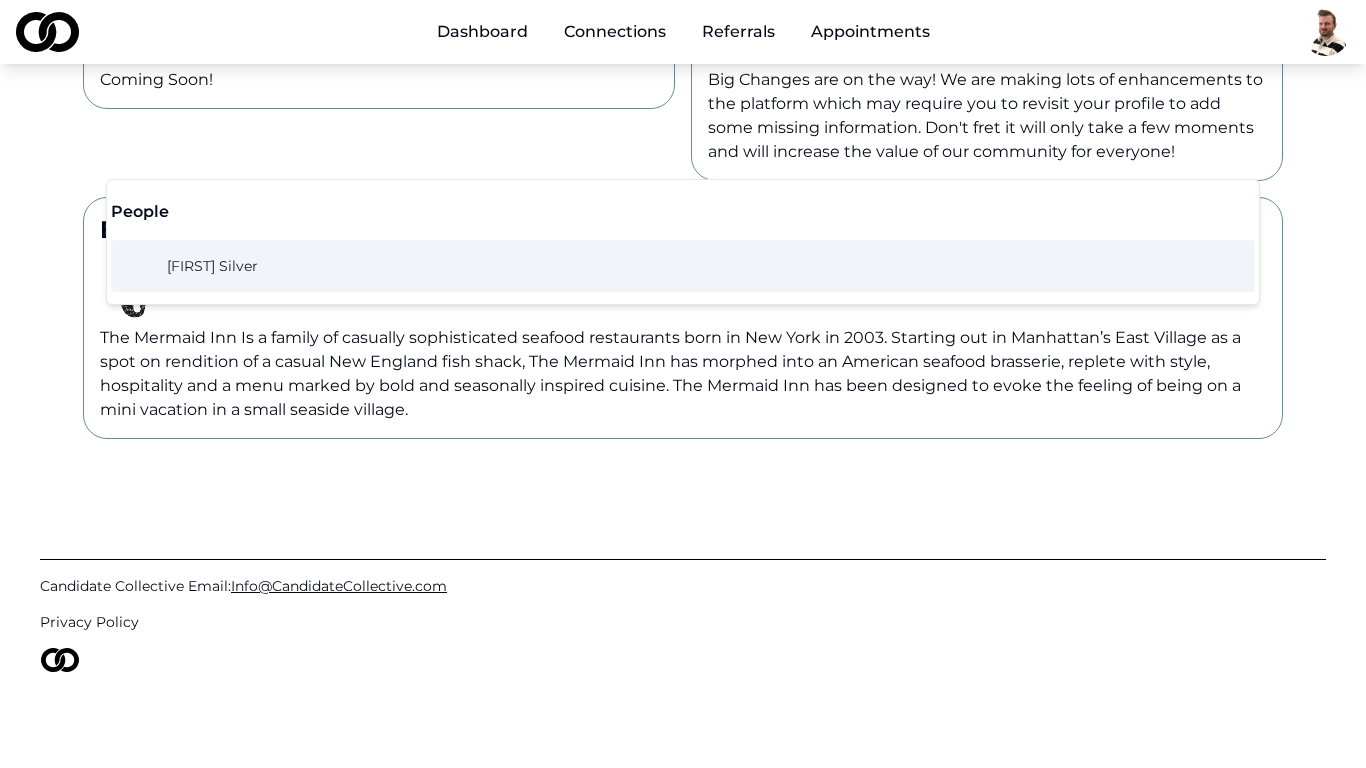 type on "*" 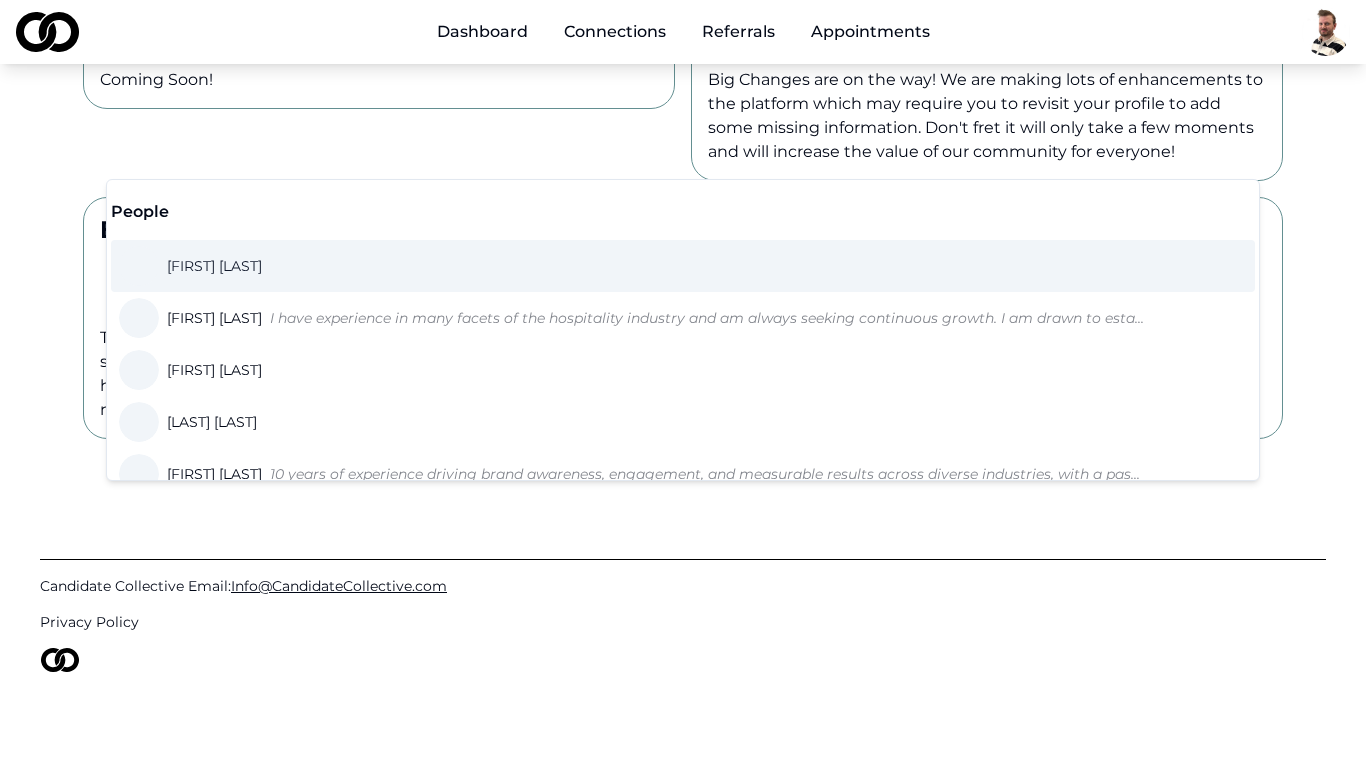 type on "*" 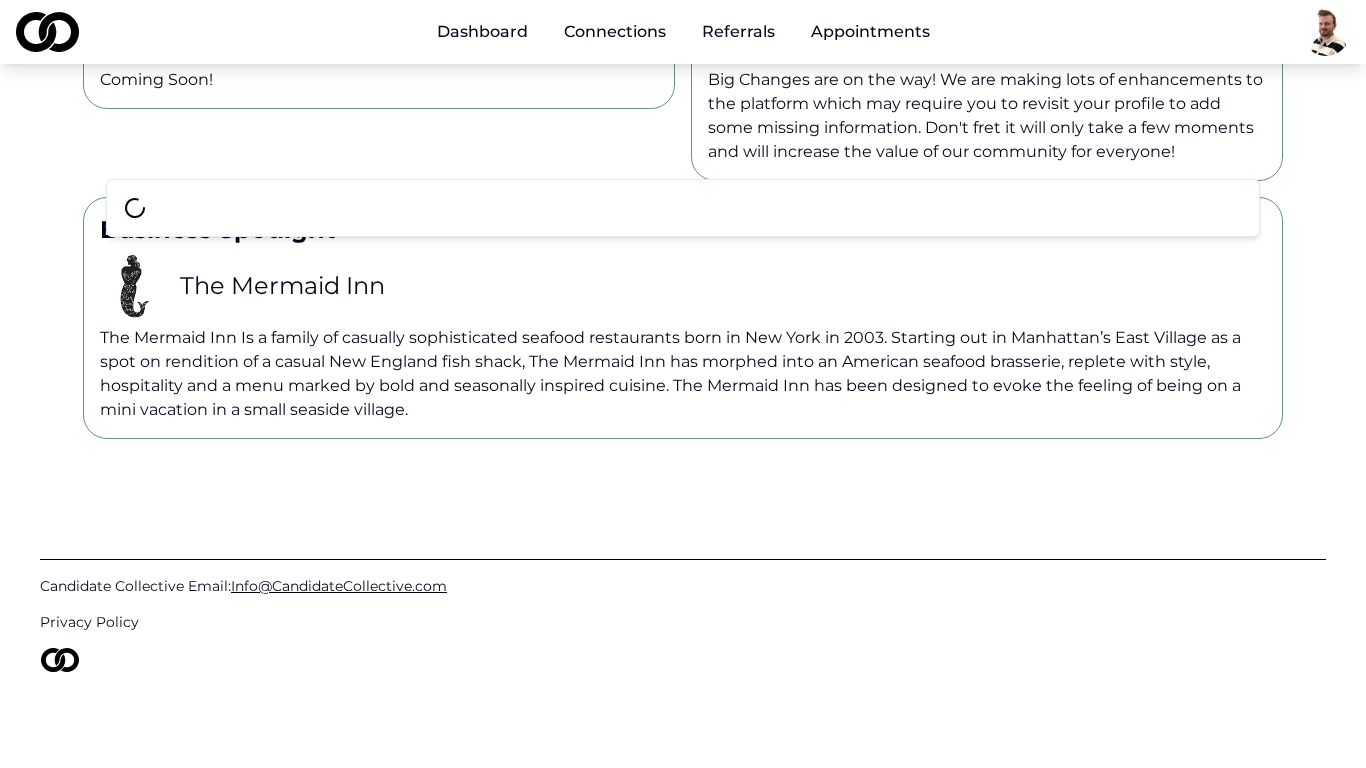 type on "*" 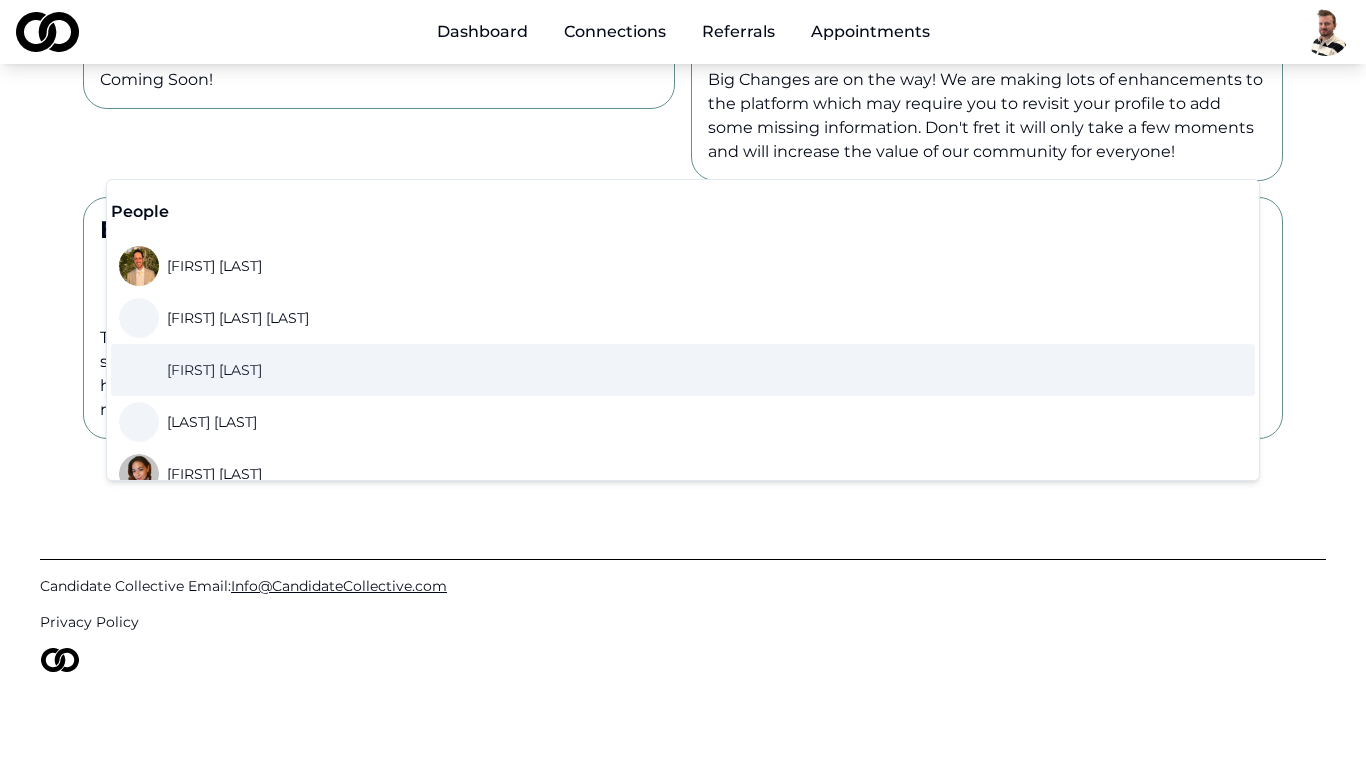 click on "[FIRST] [LAST] Edit Profile Information Summary Search Invite your peers and colleagues → Community Board Coming Soon! Latest News Big Changes are on the way!
We are making lots of enhancements to the platform which may require you to revisit your profile to add some missing information. Don't fret it will only take a few moments and will increase the value of our community for everyone! Business Spotlight The Mermaid Inn  The Mermaid Inn
Is a family of casually sophisticated seafood restaurants born in New York in 2003.
Starting out in Manhattan’s East Village as a spot on rendition of a casual New England fish shack, The Mermaid Inn has morphed into an American seafood brasserie, replete with style, hospitality and a menu marked by bold and seasonally inspired cuisine. The Mermaid Inn has been designed to evoke the feeling of being on a mini vacation in a small seaside village." at bounding box center [683, 53] 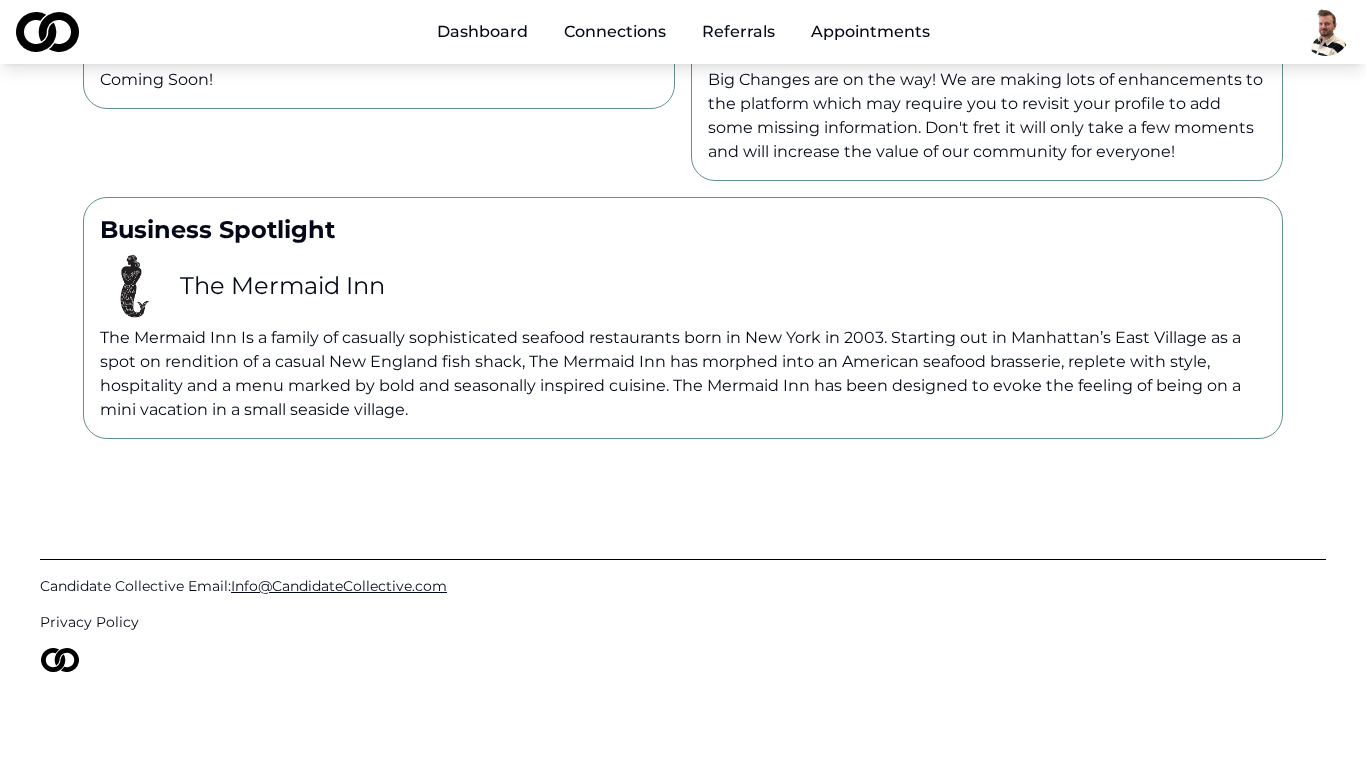 scroll, scrollTop: 0, scrollLeft: 0, axis: both 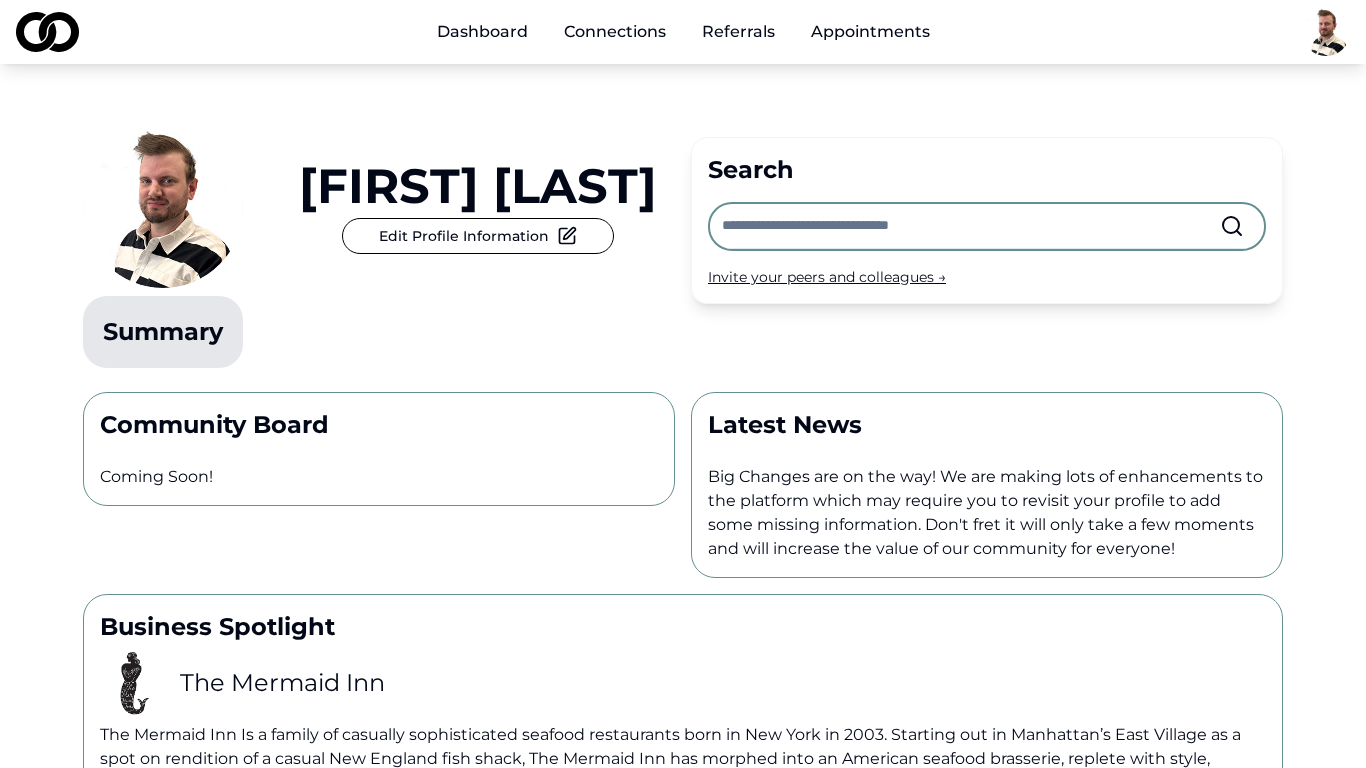 click on "Appointments" at bounding box center (870, 32) 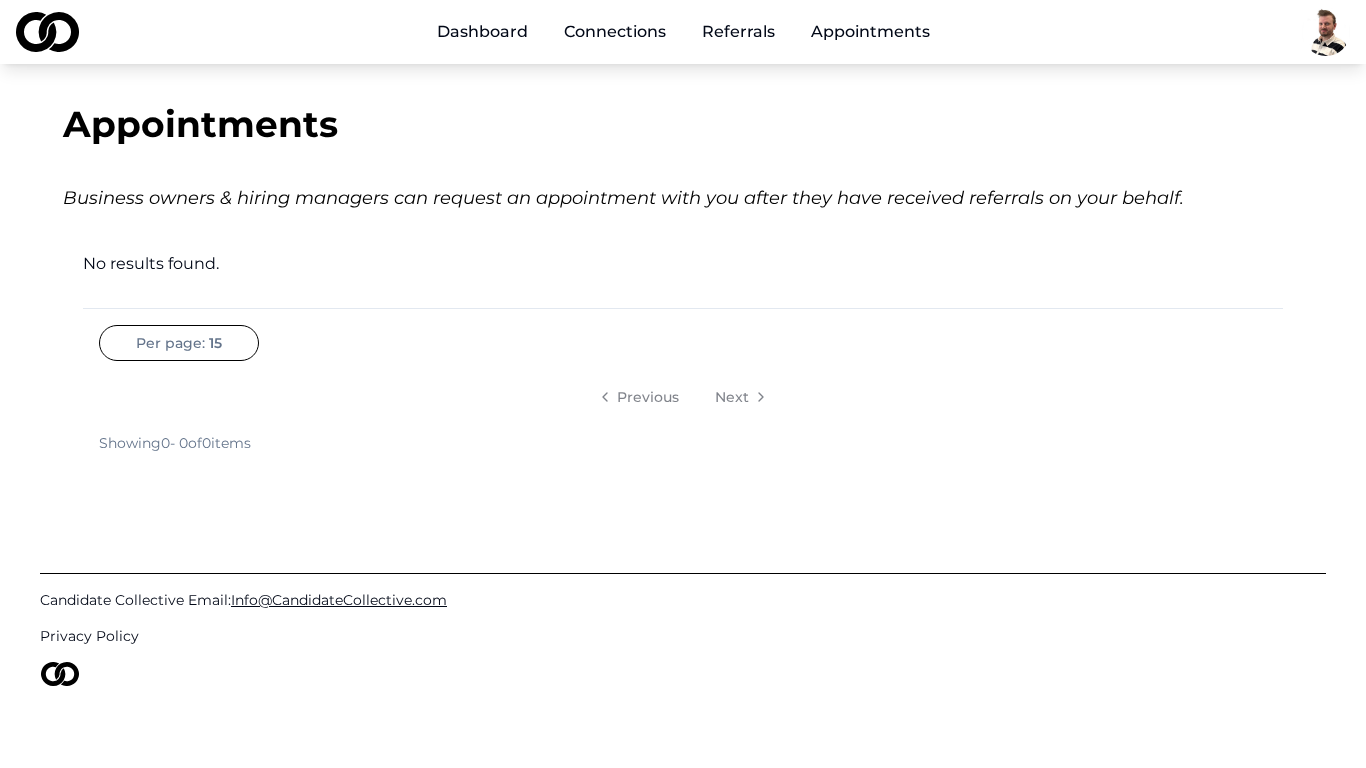 click on "Referrals" at bounding box center [738, 32] 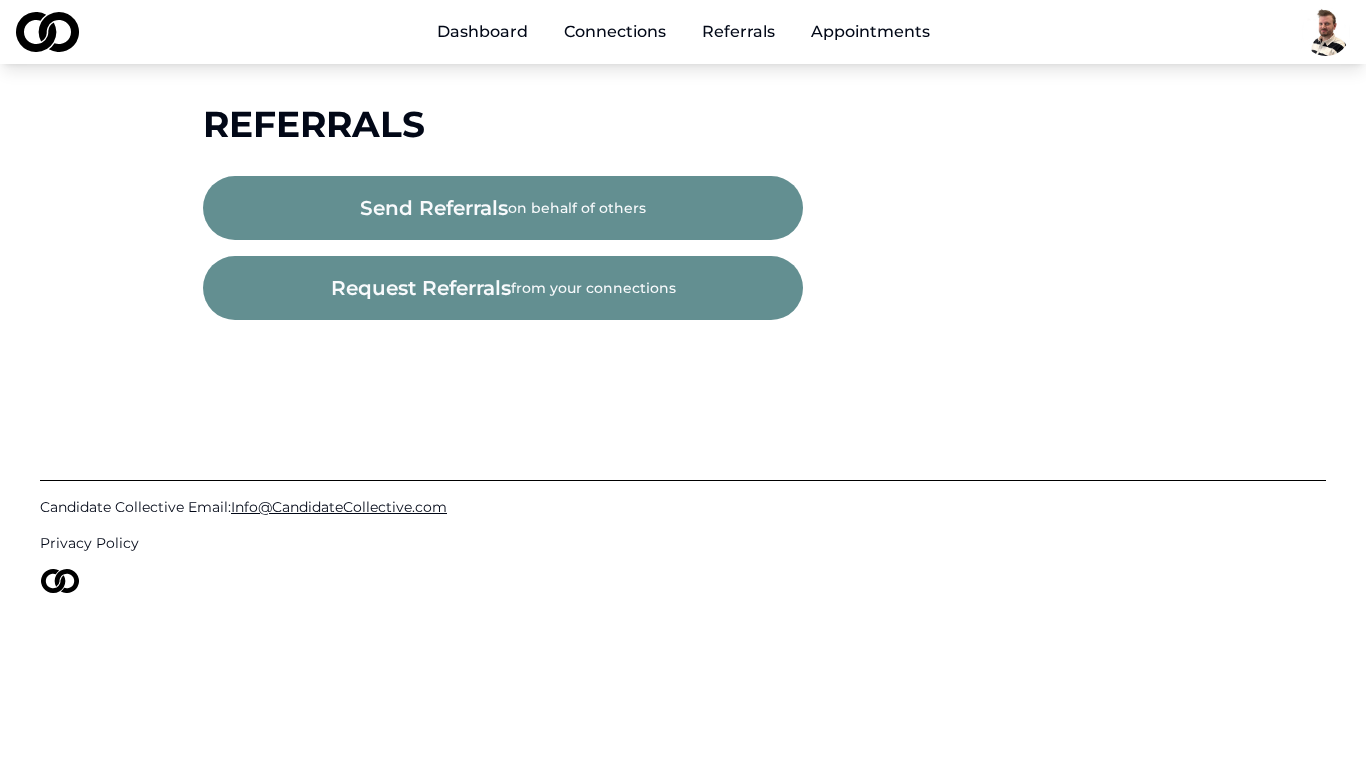 click on "Connections" at bounding box center (615, 32) 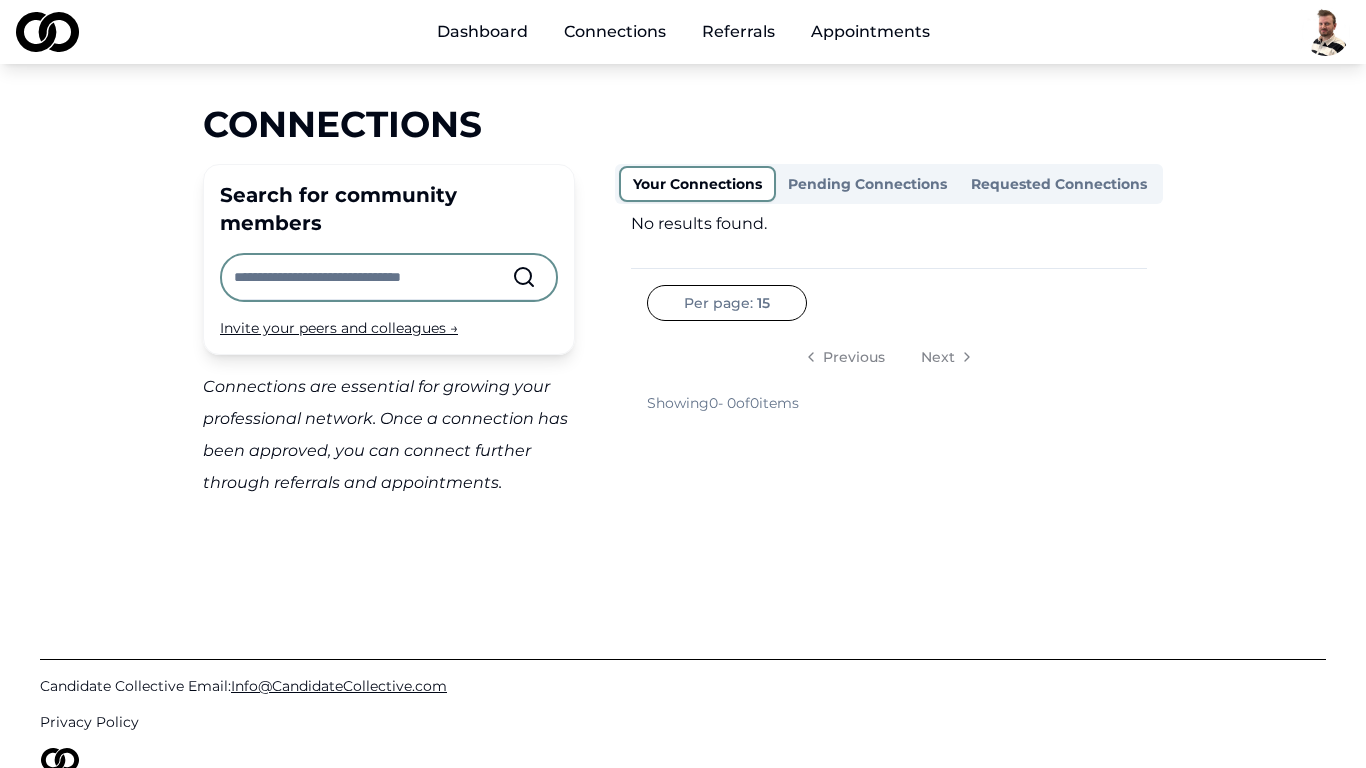 click on "Dashboard" at bounding box center [482, 32] 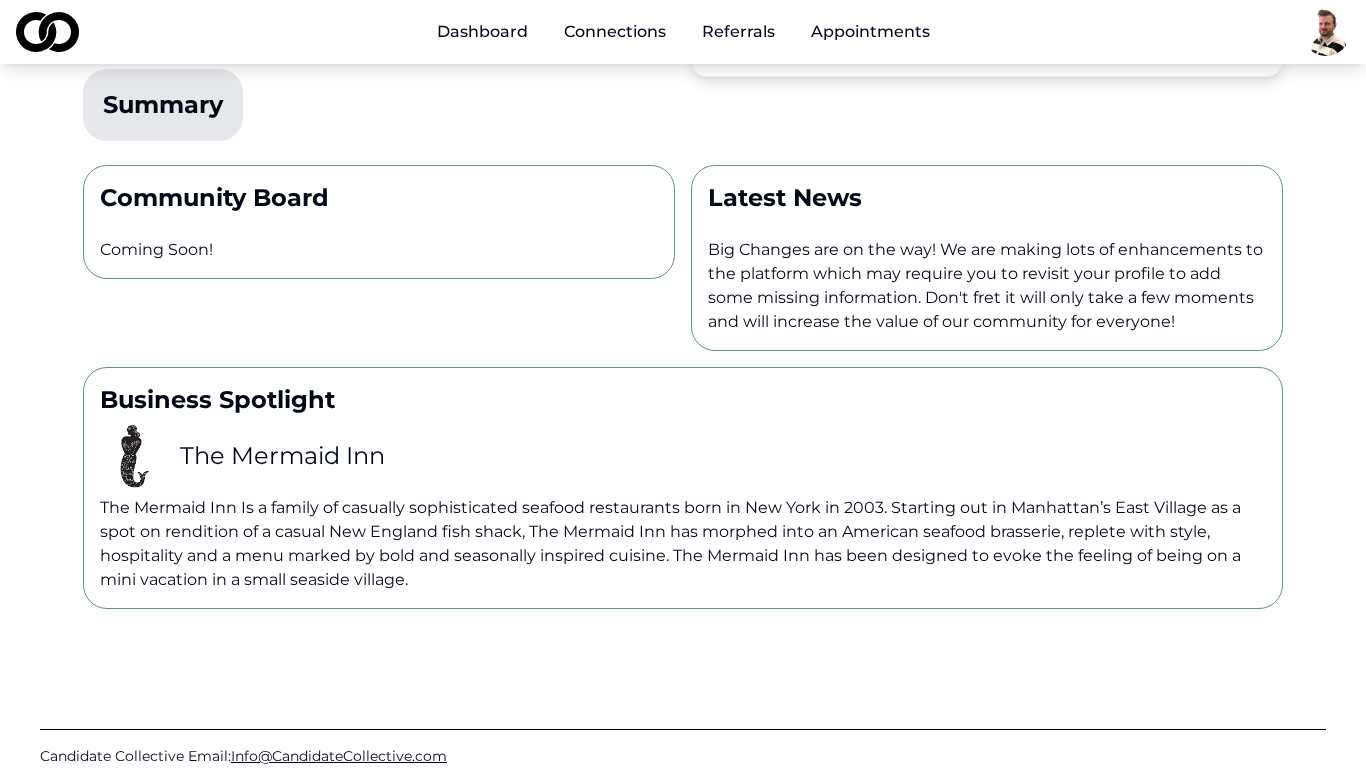 scroll, scrollTop: 0, scrollLeft: 0, axis: both 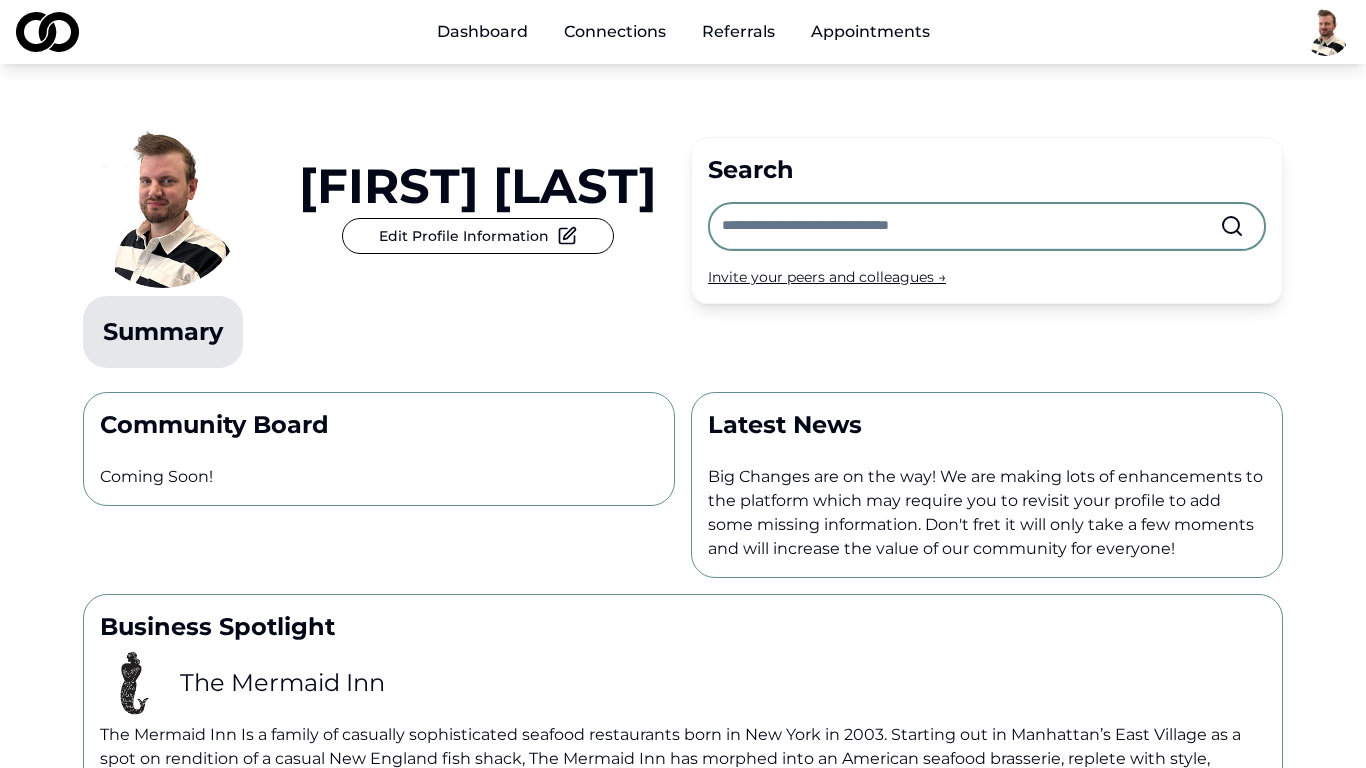 click on "Edit Profile Information" at bounding box center [478, 236] 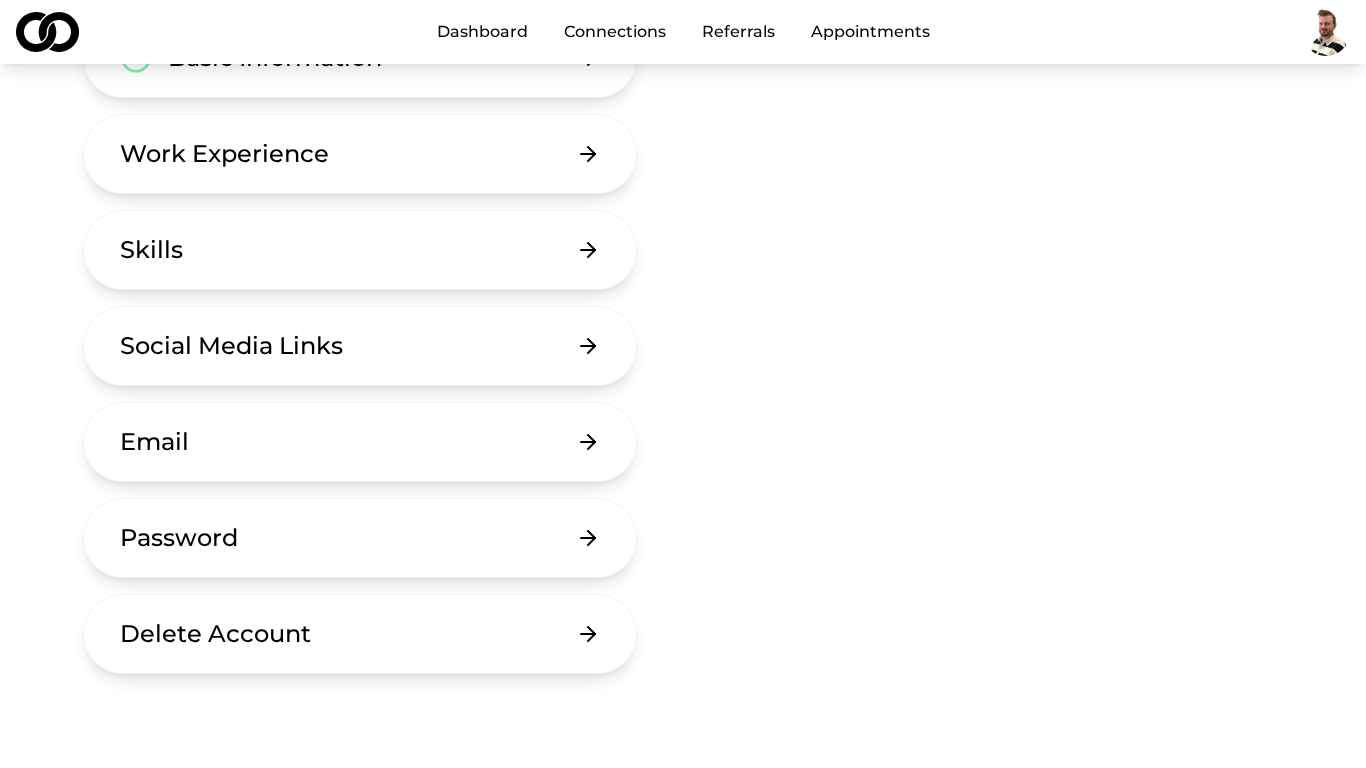 scroll, scrollTop: 0, scrollLeft: 0, axis: both 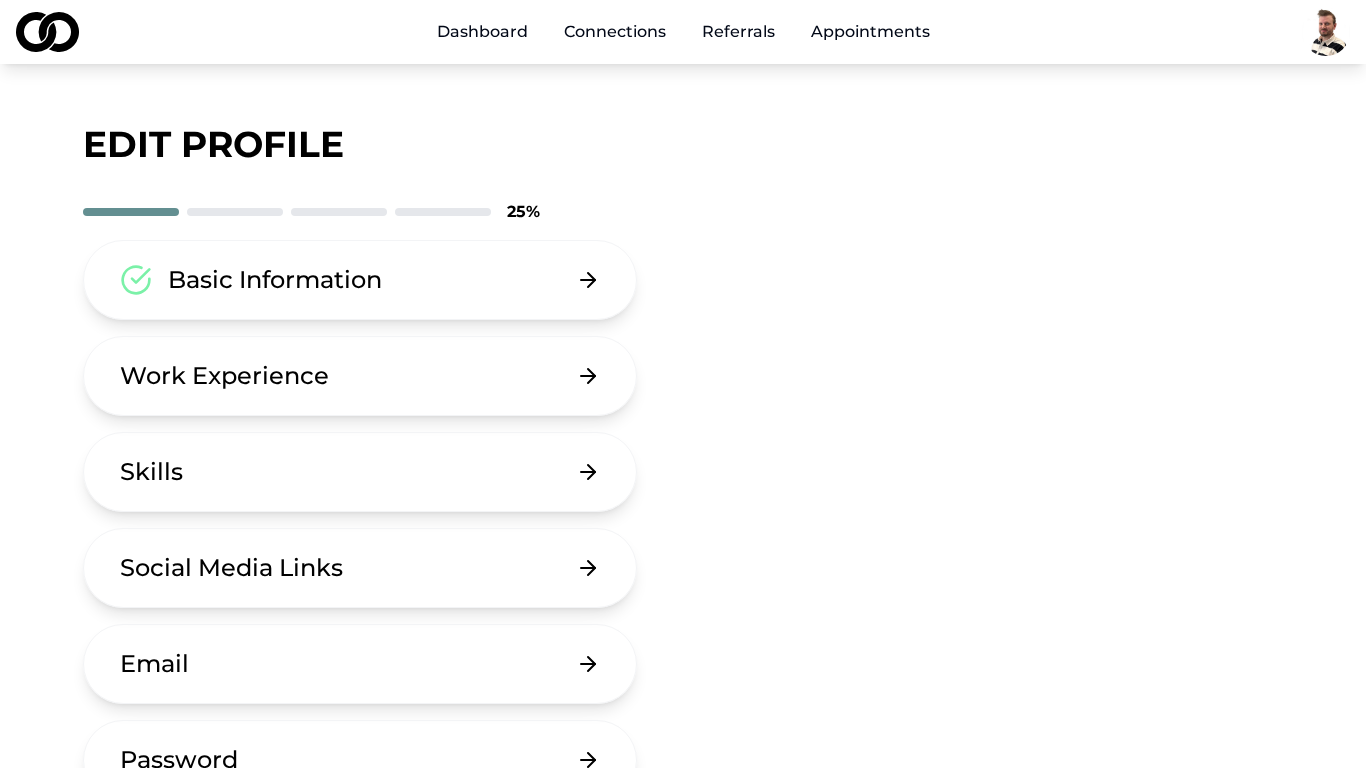 click on "Work Experience" at bounding box center (360, 376) 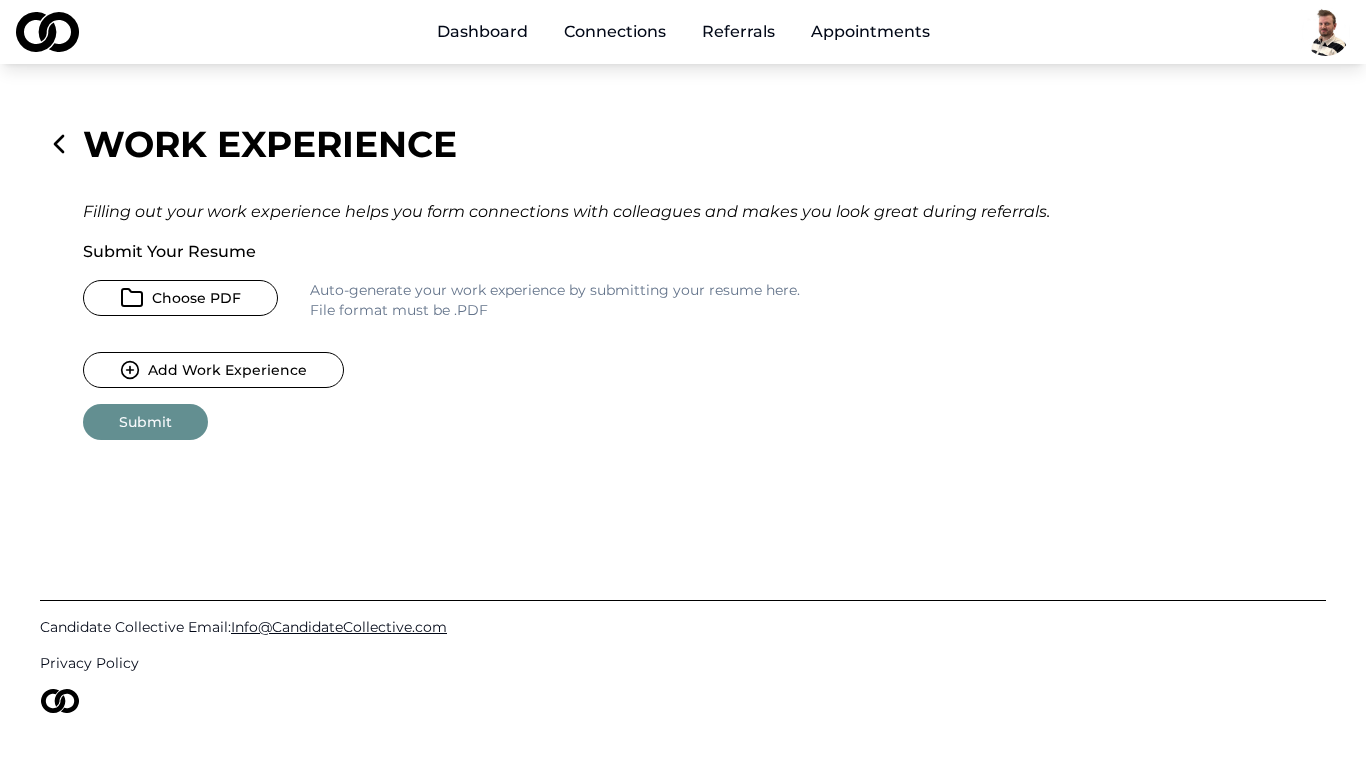 click on "Choose PDF" at bounding box center [180, 298] 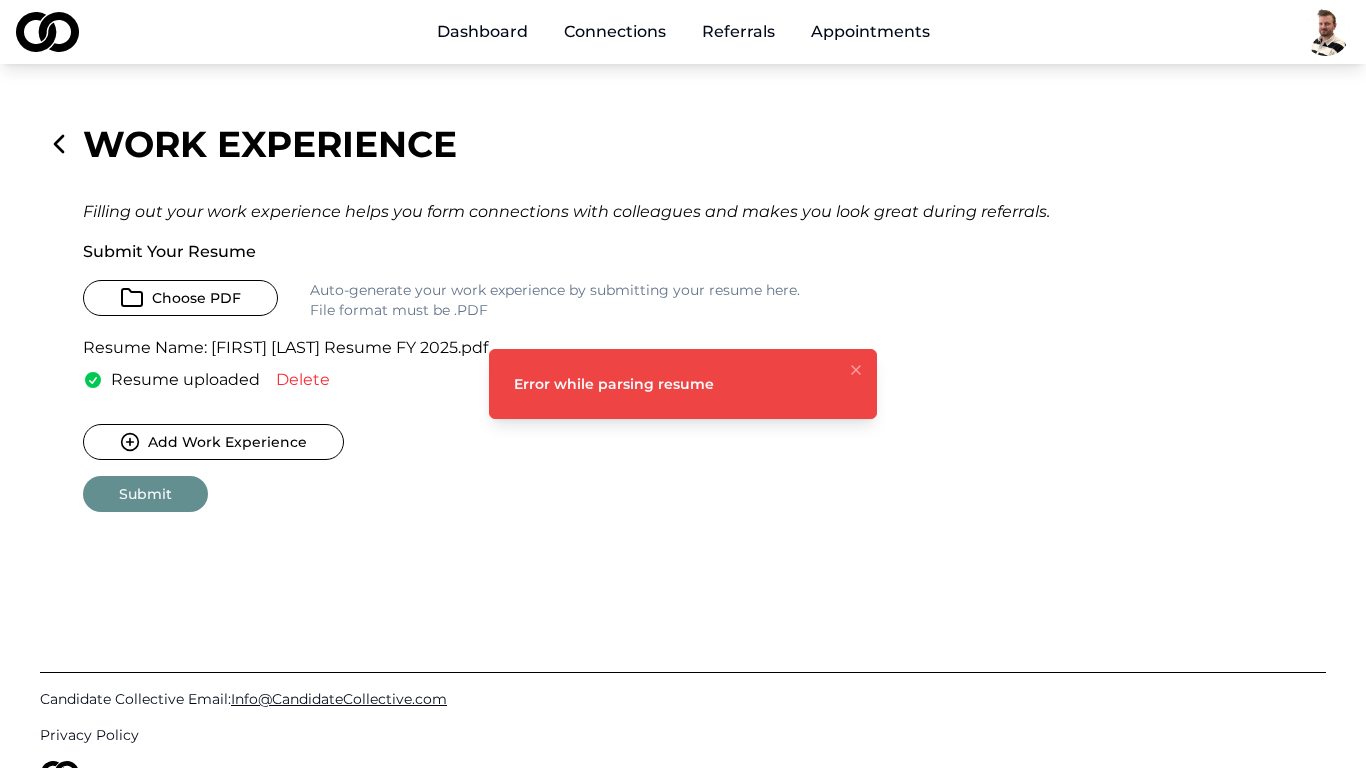 scroll, scrollTop: 153, scrollLeft: 0, axis: vertical 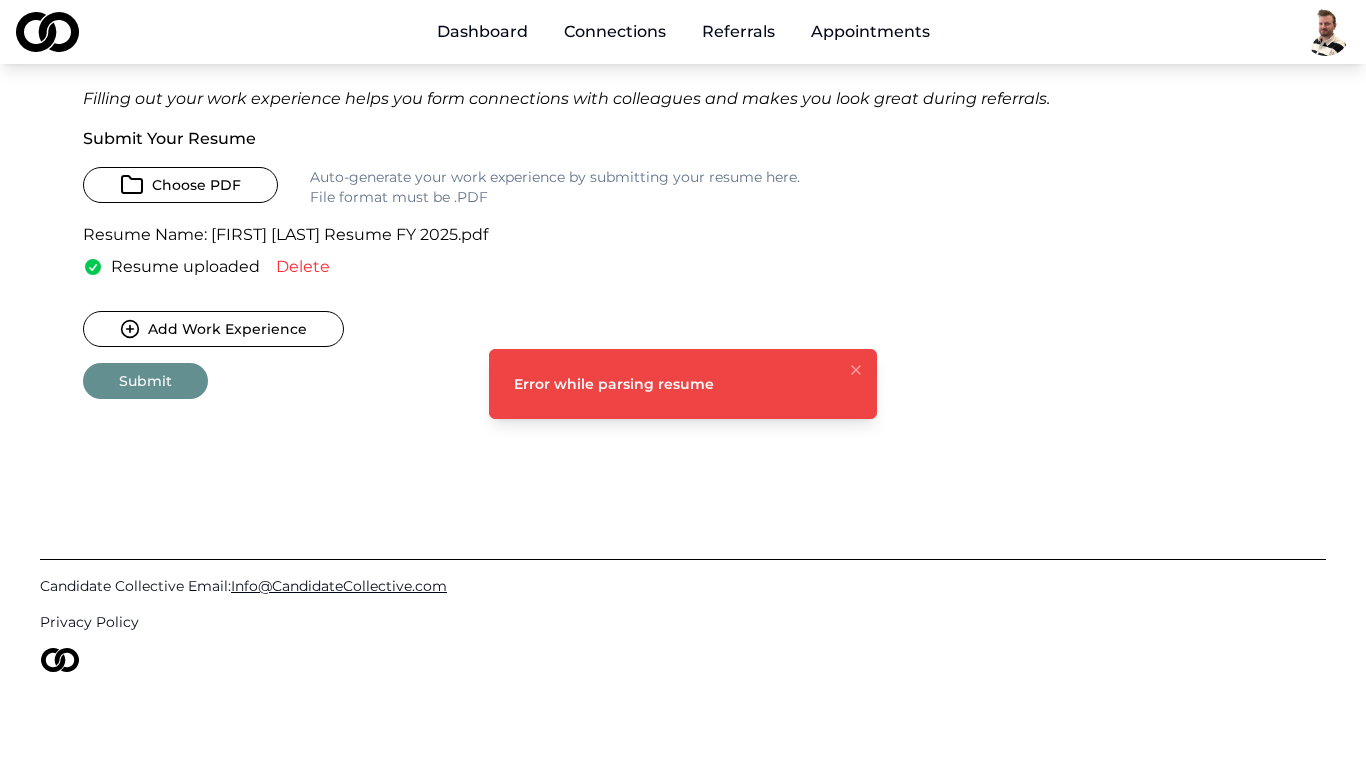click on "Submit" at bounding box center [145, 381] 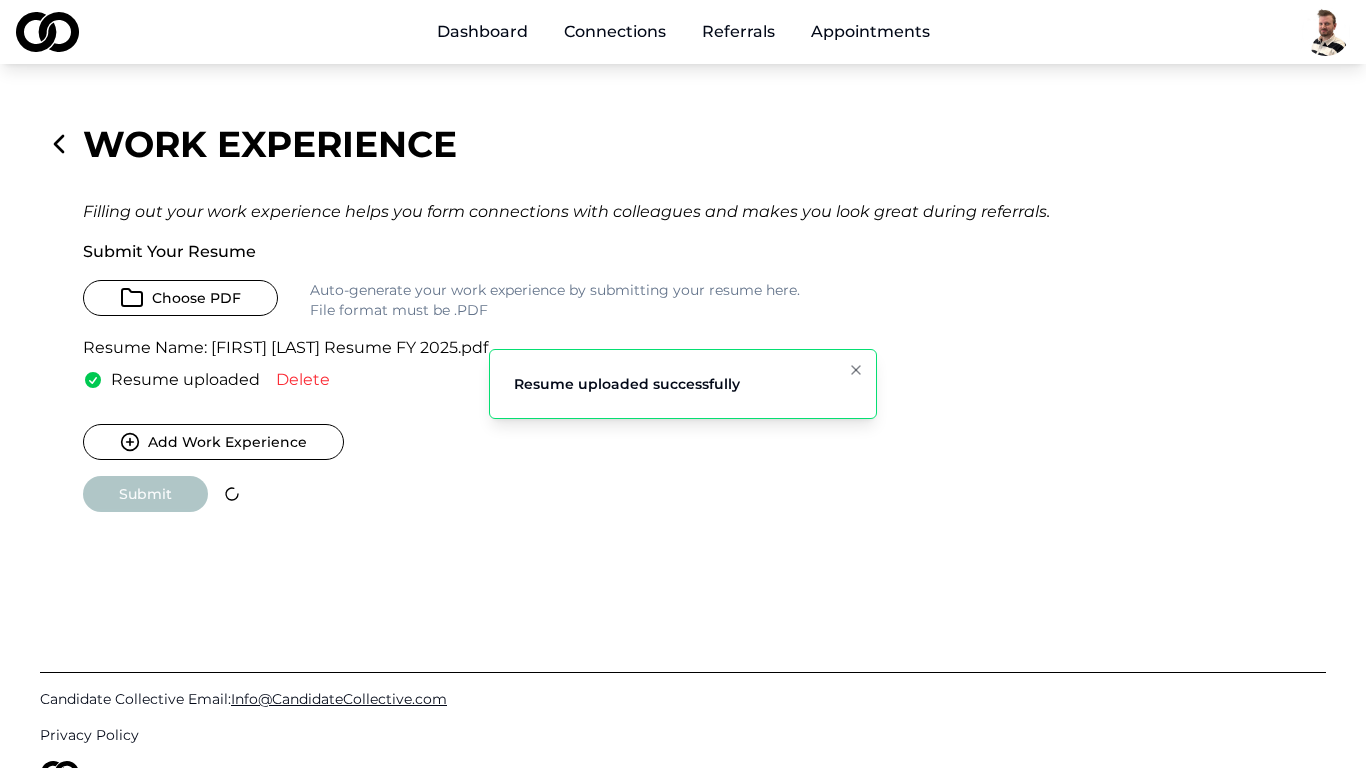 scroll, scrollTop: 153, scrollLeft: 0, axis: vertical 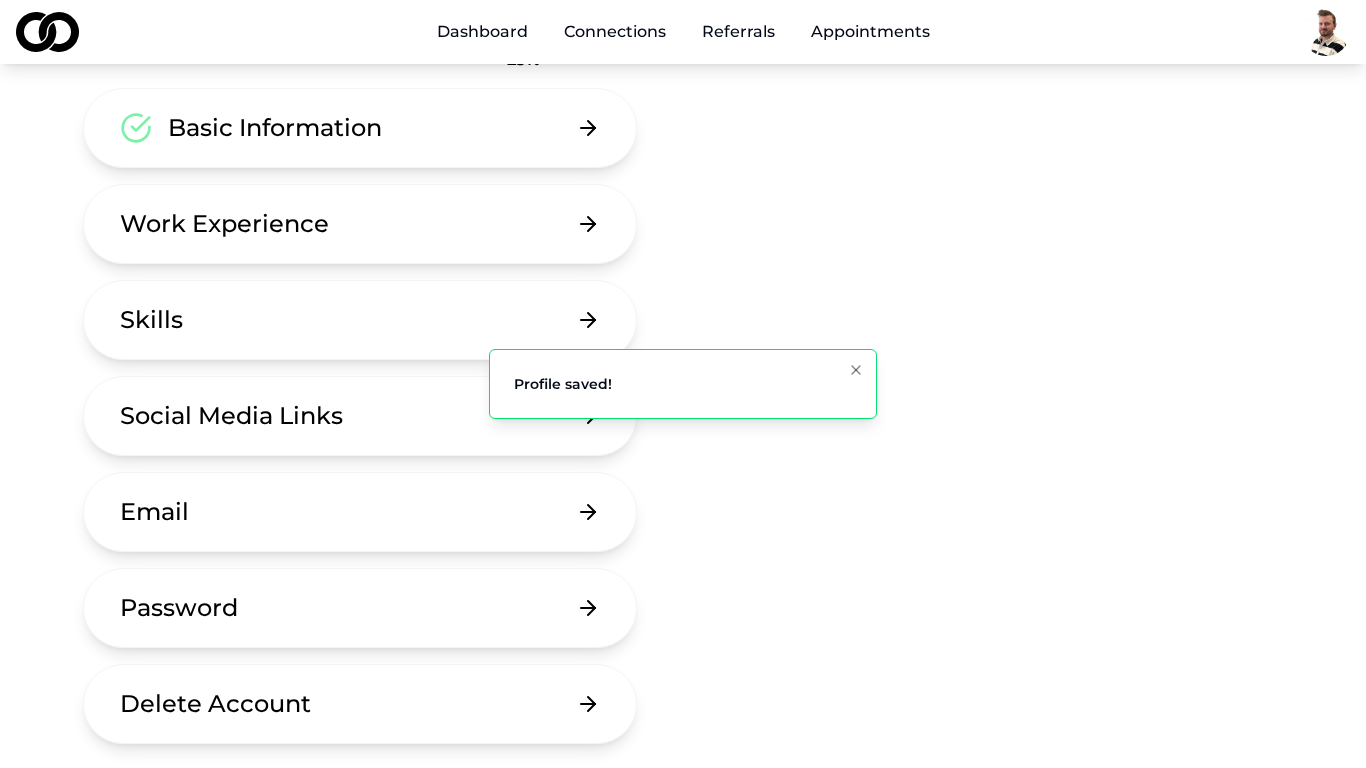 click on "Social Media Links" at bounding box center [360, 416] 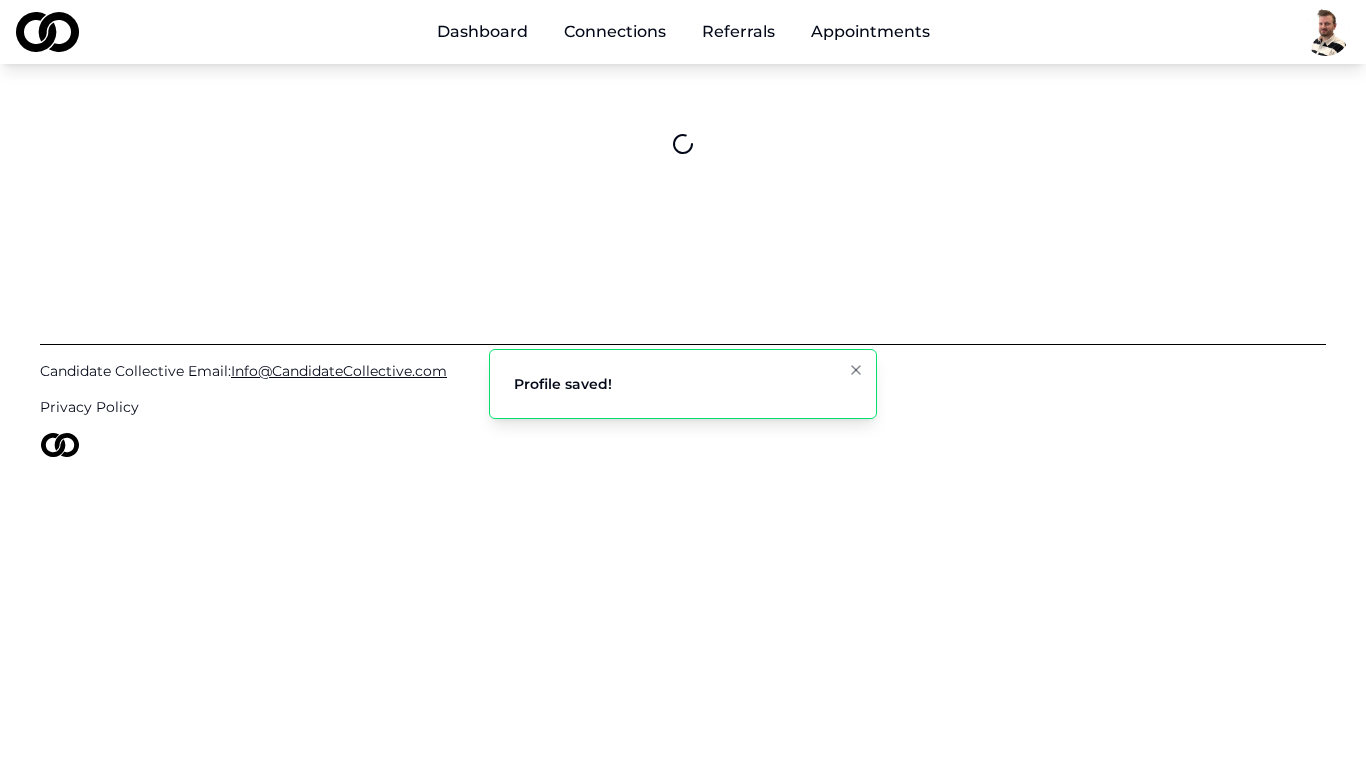 scroll, scrollTop: 0, scrollLeft: 0, axis: both 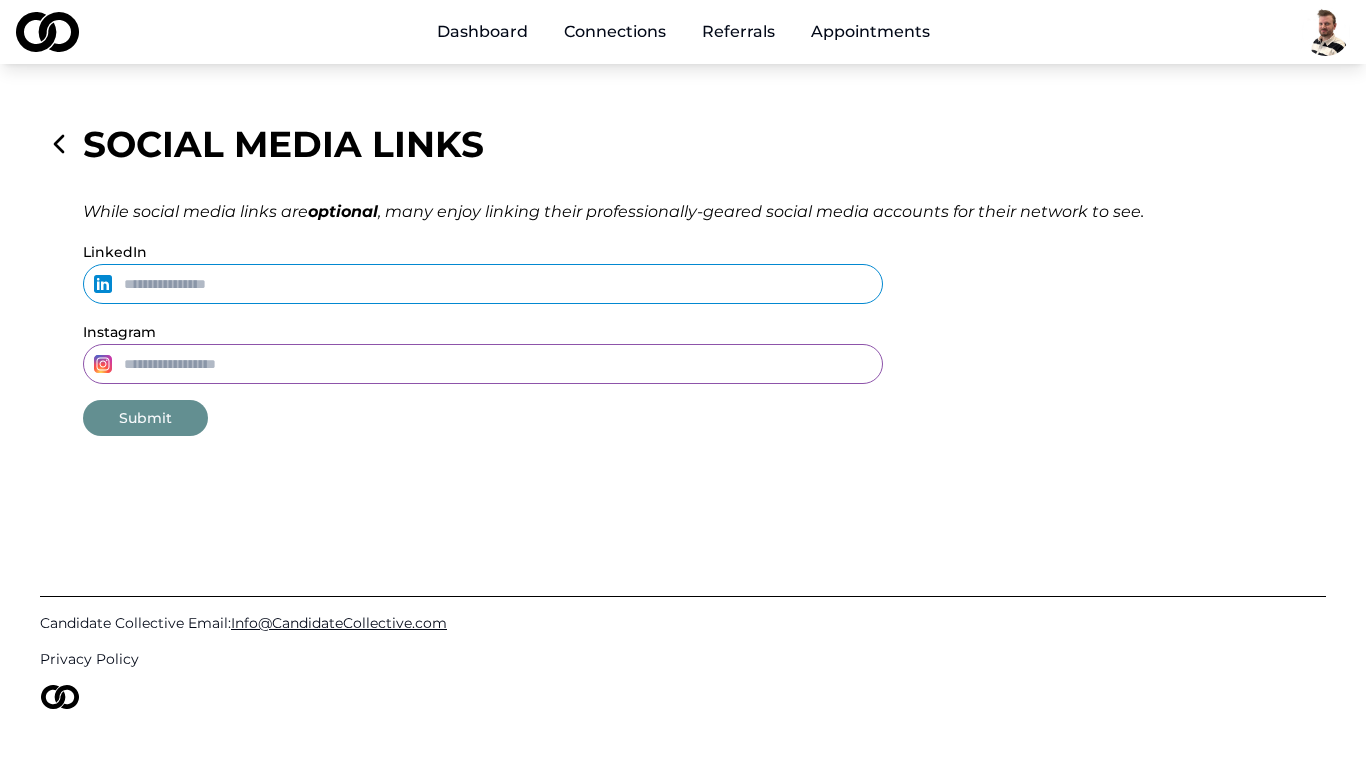 click on "LinkedIn" at bounding box center (483, 284) 